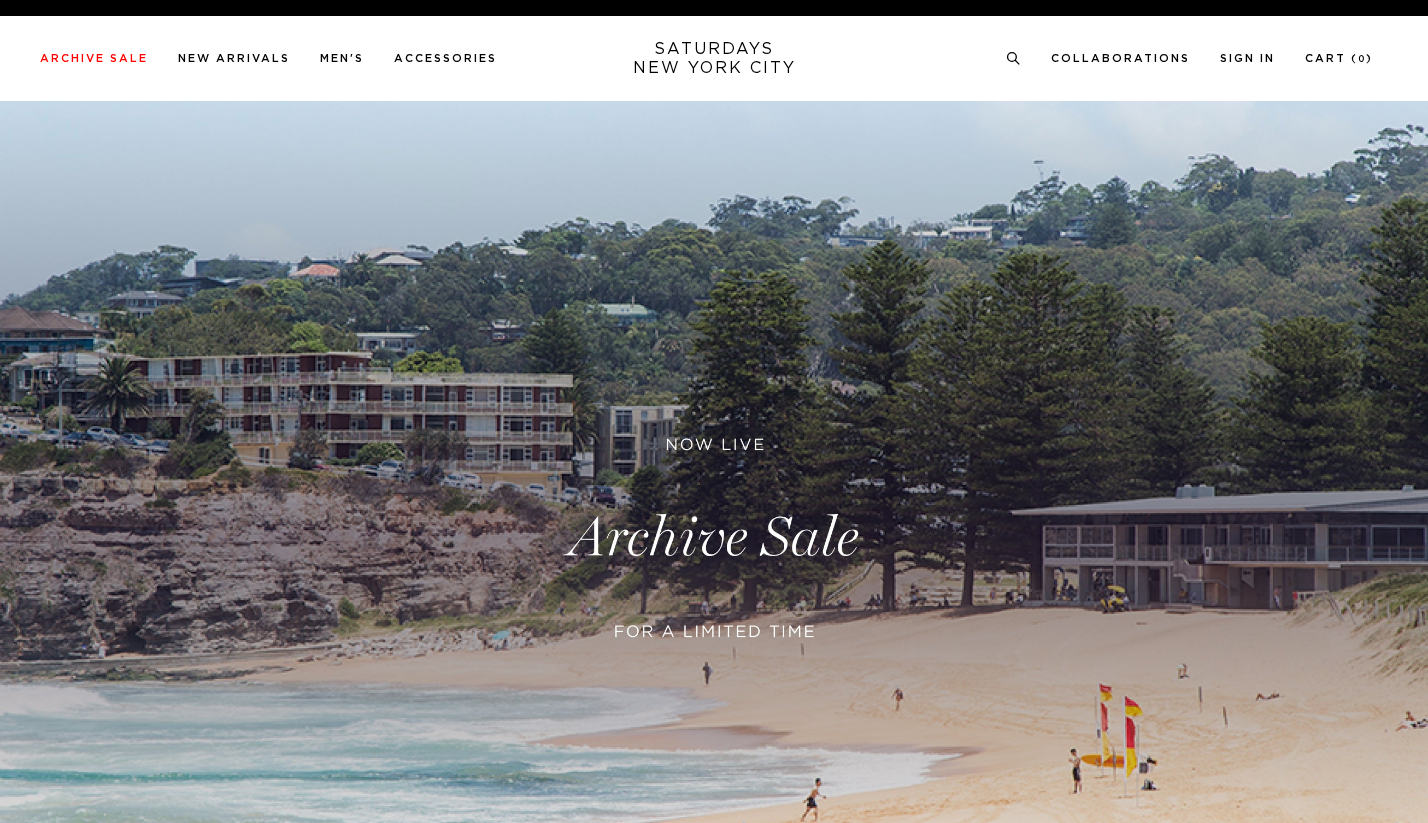 scroll, scrollTop: 0, scrollLeft: 0, axis: both 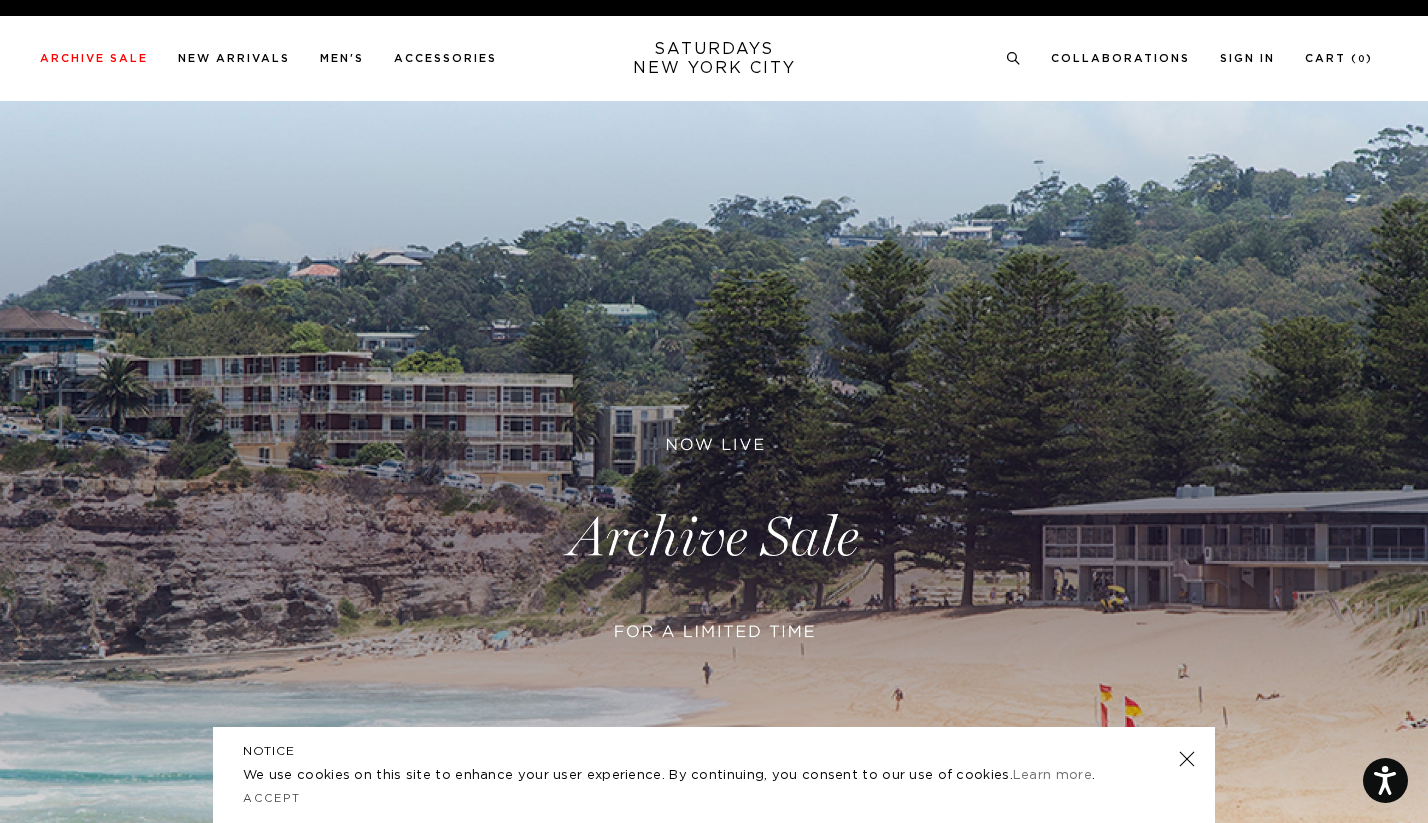 click at bounding box center (714, 538) 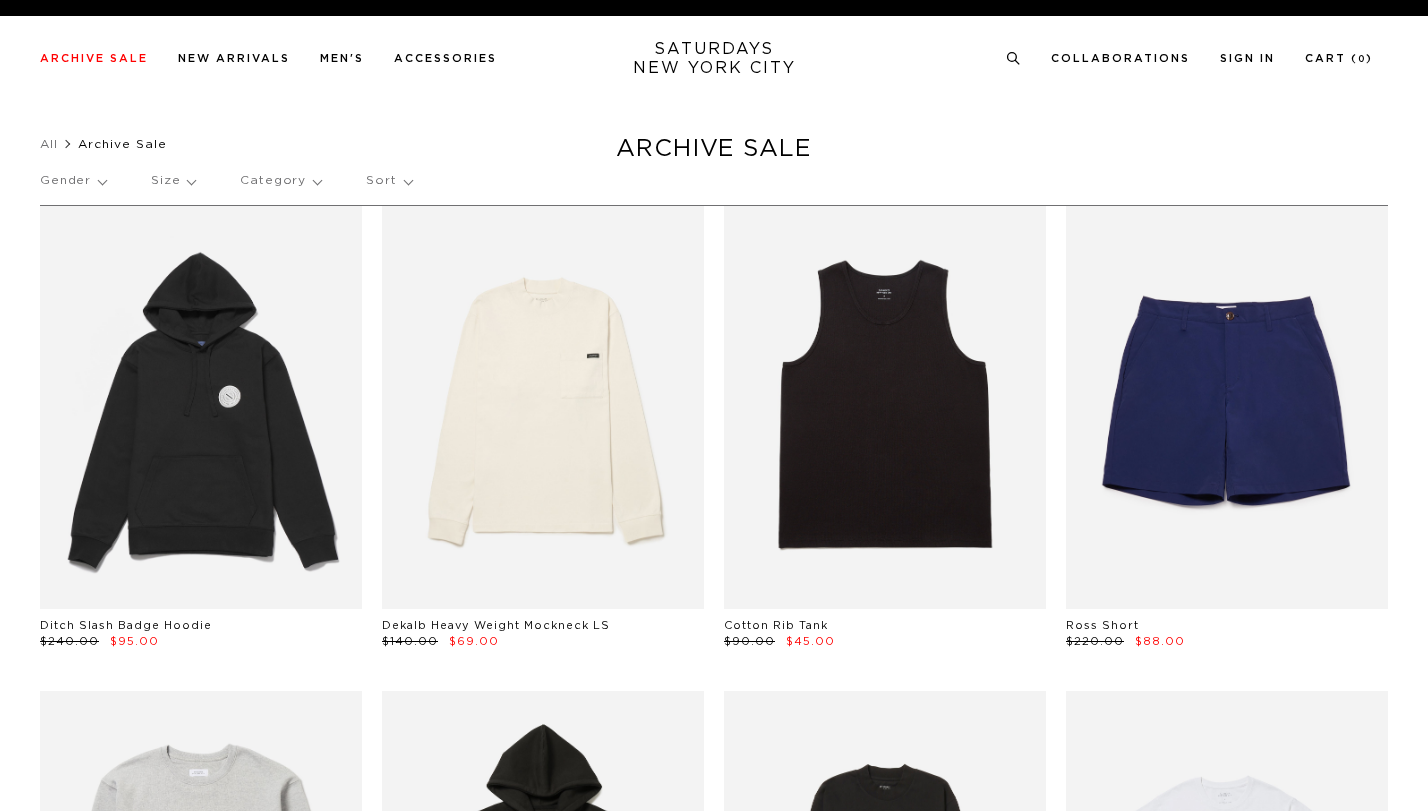 scroll, scrollTop: 0, scrollLeft: 0, axis: both 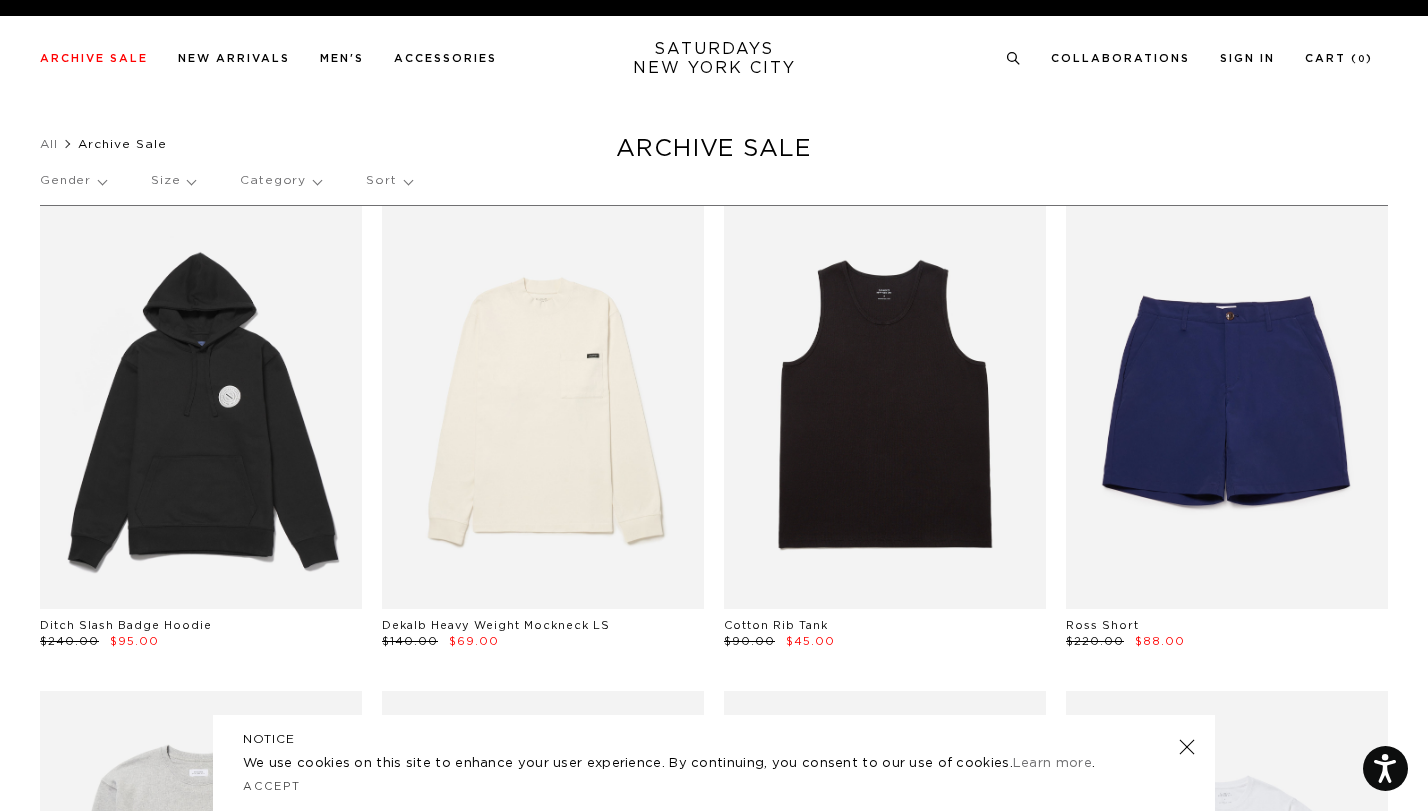 click on "Sort" at bounding box center [388, 181] 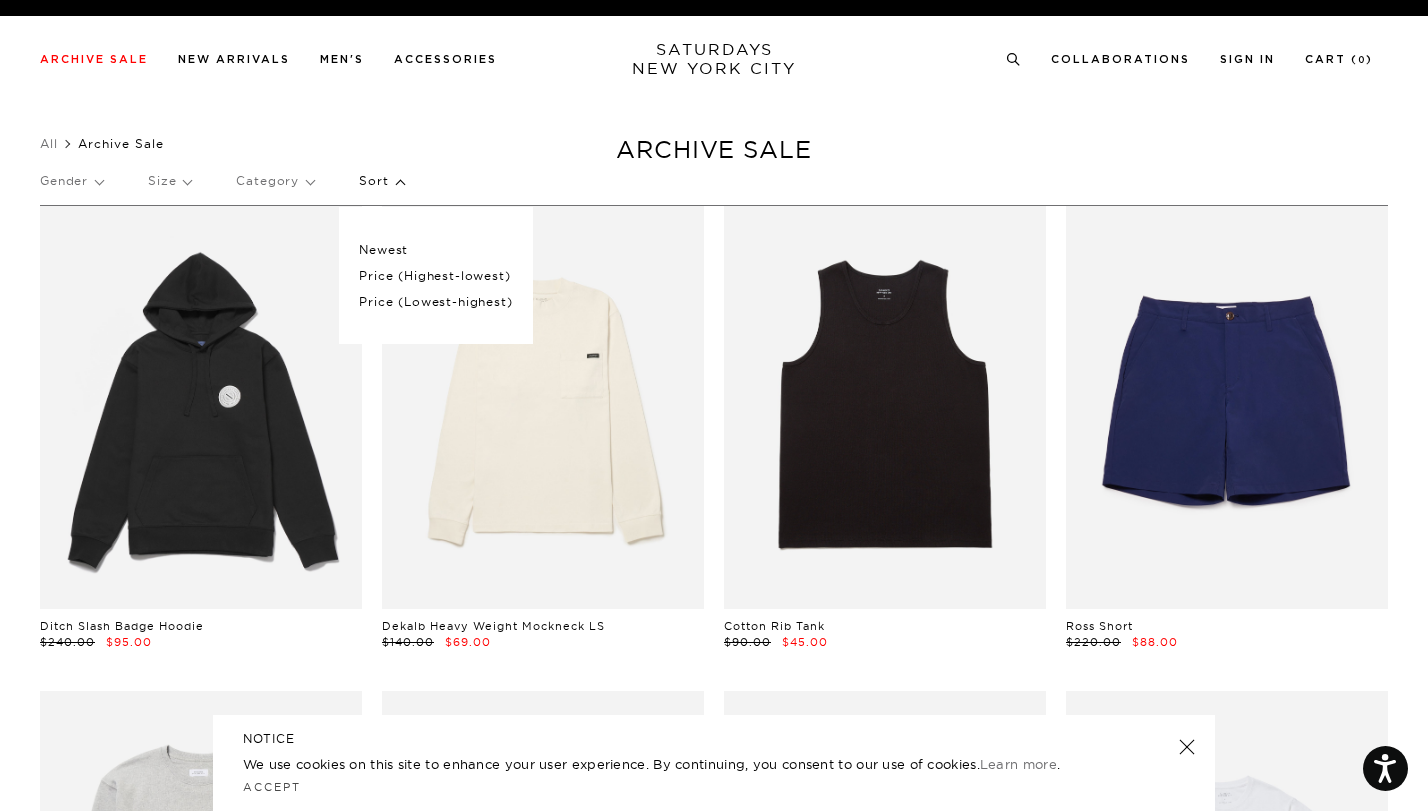 click on "Price (Lowest-highest)" at bounding box center (435, 302) 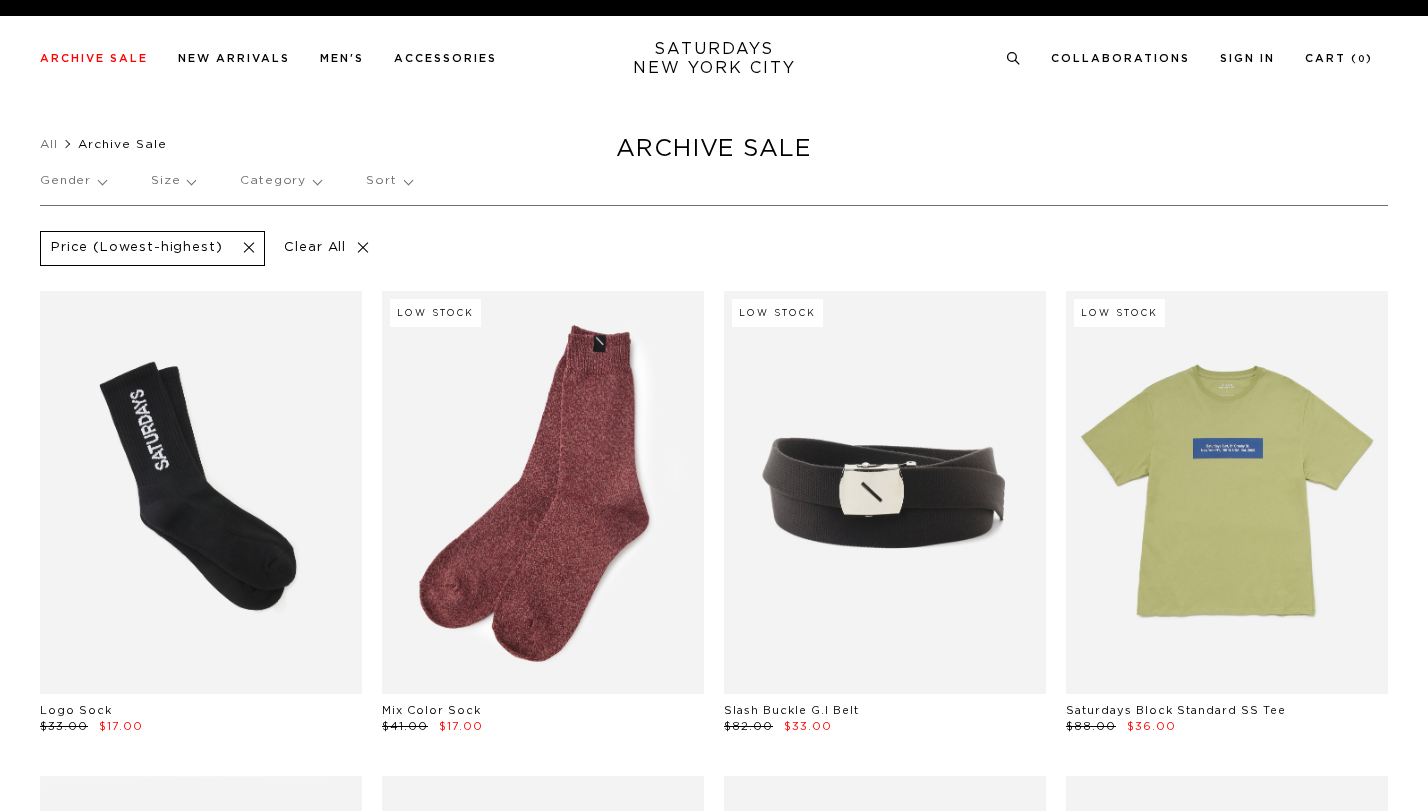 scroll, scrollTop: 0, scrollLeft: 0, axis: both 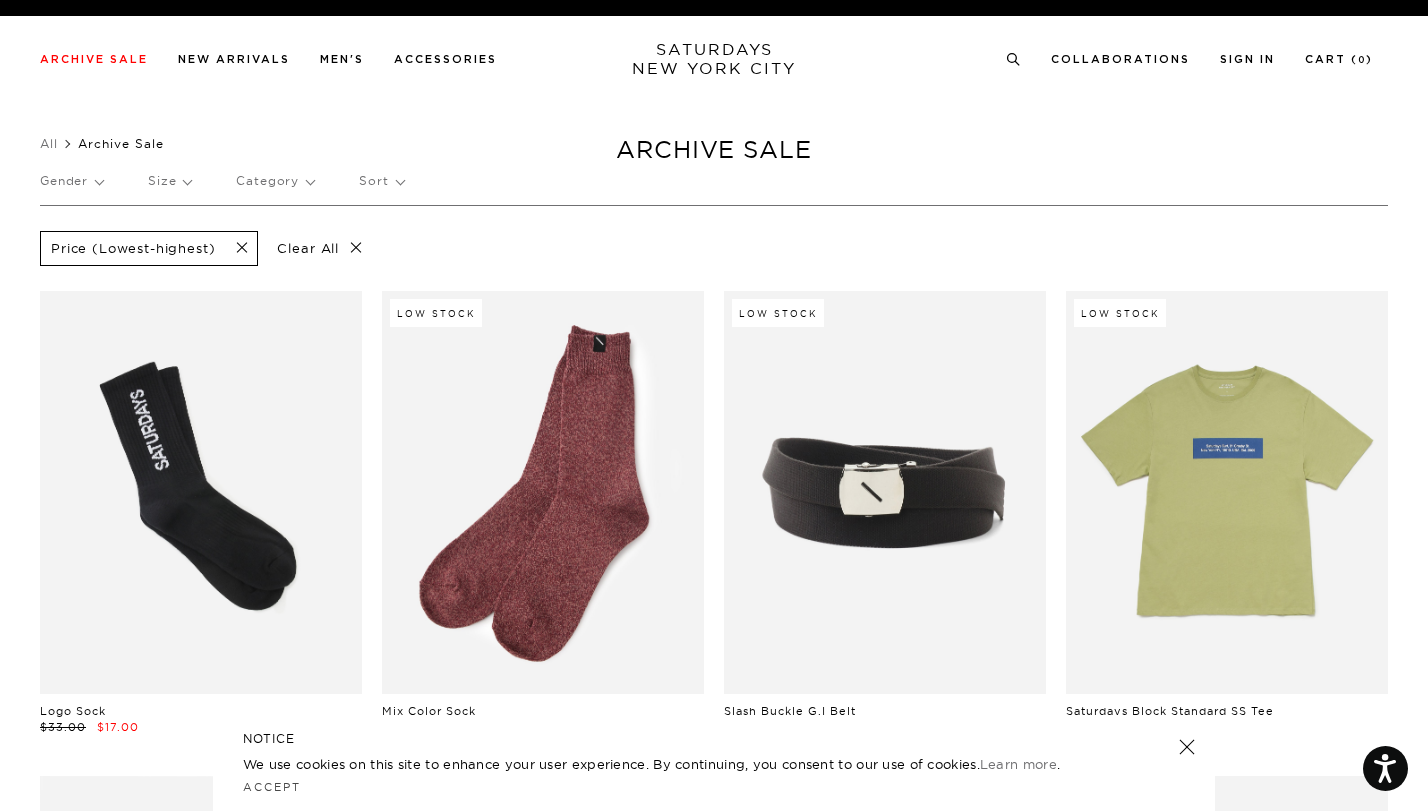 click at bounding box center [1187, 747] 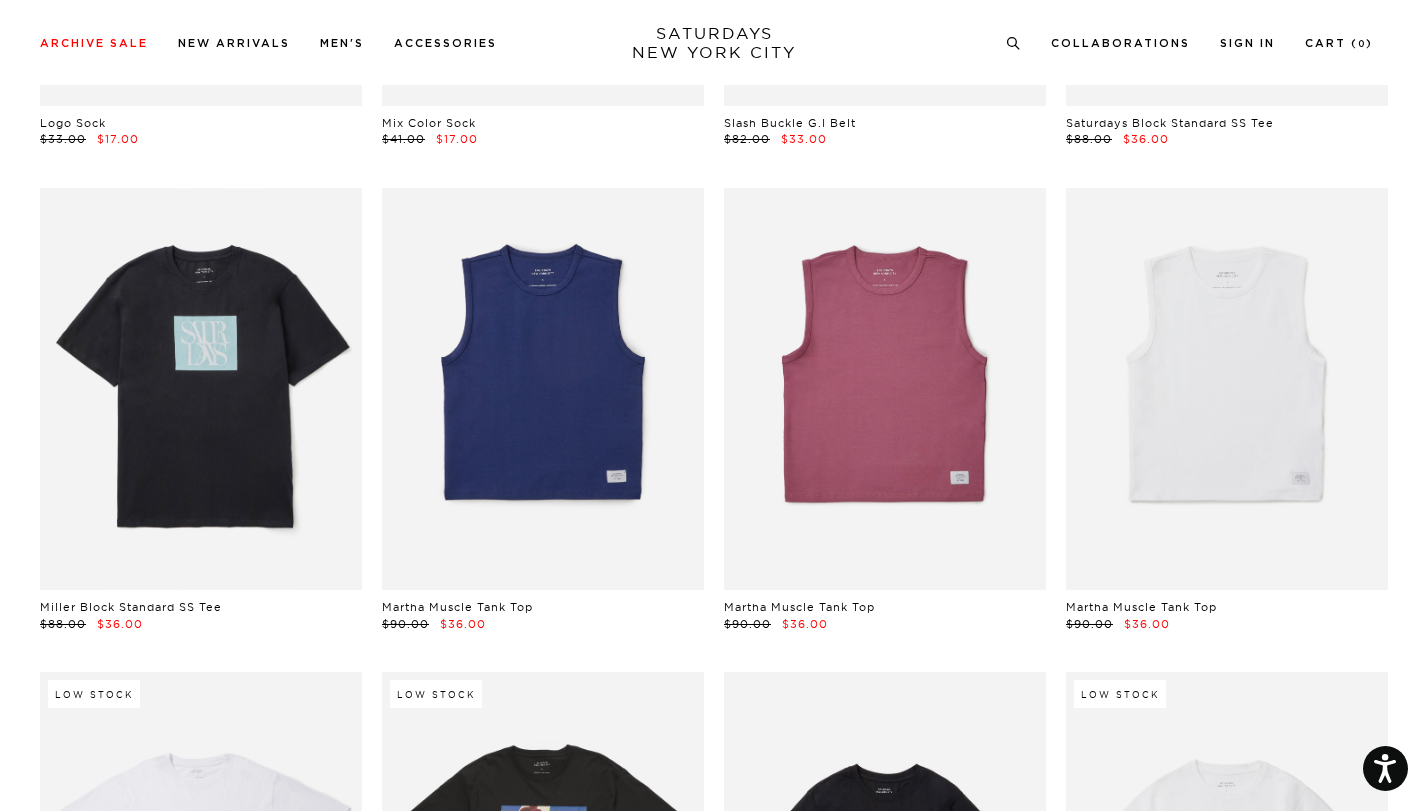 scroll, scrollTop: 600, scrollLeft: 0, axis: vertical 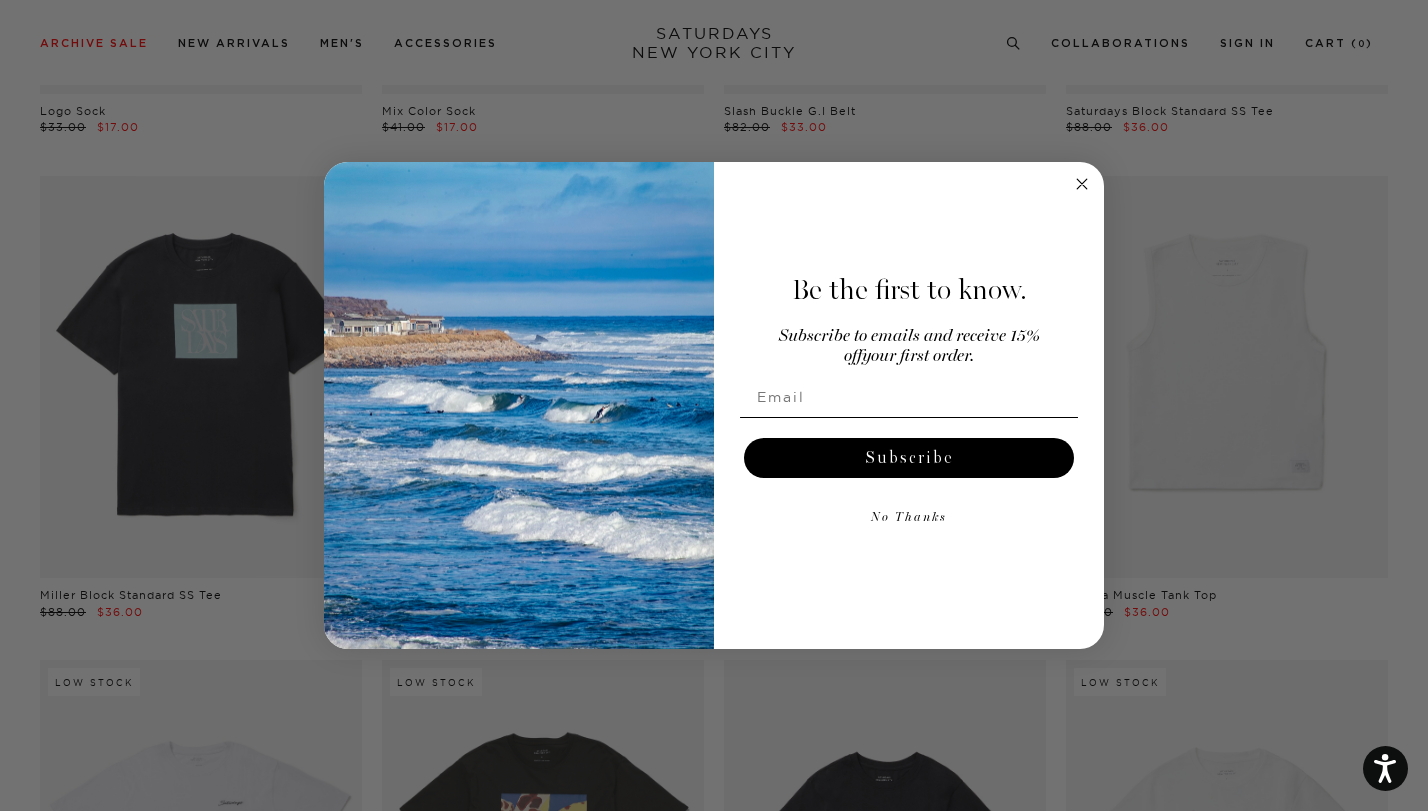 click on "No Thanks" at bounding box center [909, 518] 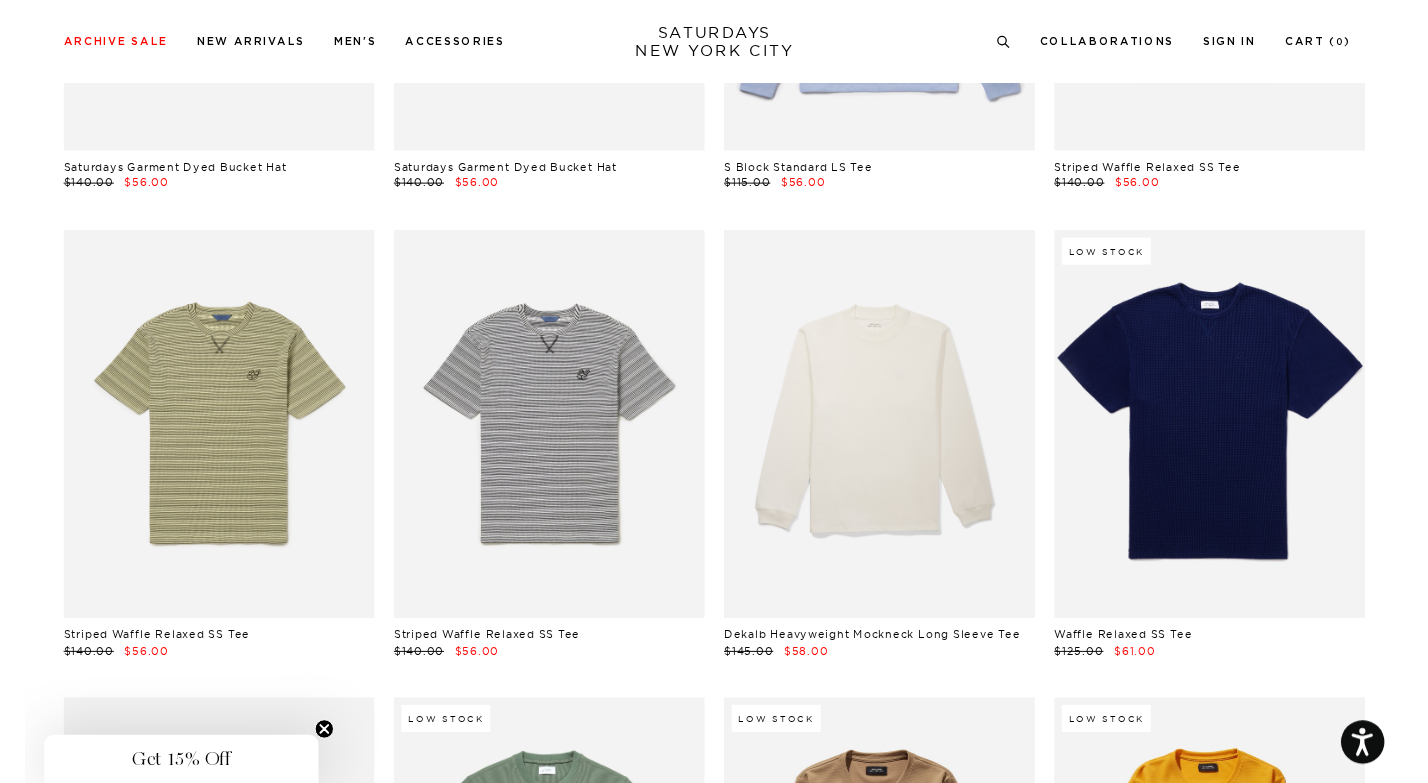 scroll, scrollTop: 5385, scrollLeft: 1, axis: both 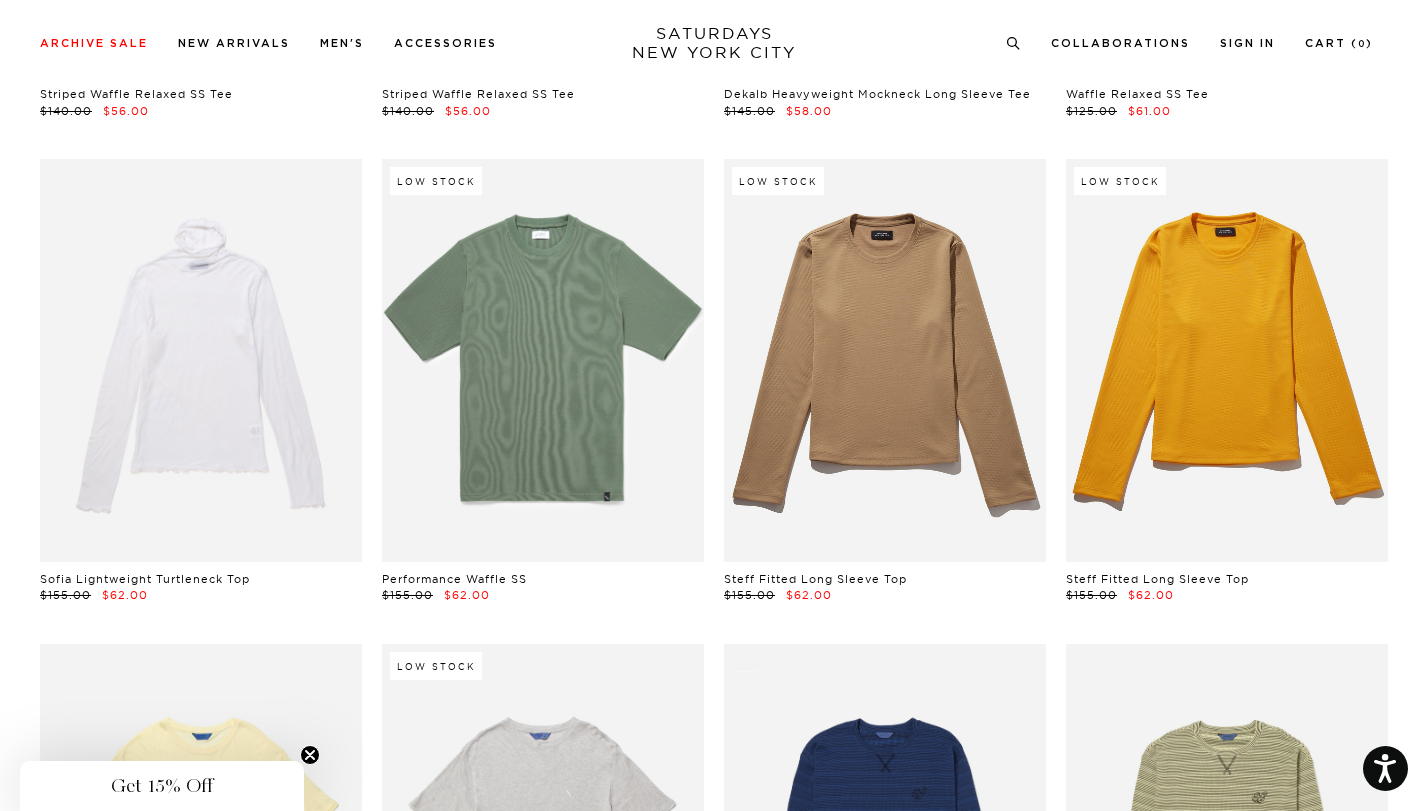 click on "Price (Lowest-highest)     Clear All
Logo Sock   $33.00   $17.00     Low Stock               Mix Color Sock   $41.00   $17.00     Low Stock               Slash Buckle G.I Belt   $82.00   $33.00     Low Stock               Saturdays Block Standard SS Tee   $88.00   $36.00                   Miller Block Standard SS Tee   $88.00   $36.00                   Martha Muscle Tank Top   $90.00   $36.00                   Martha Muscle Tank Top   $90.00   $36.00                   Martha Muscle Tank Top   $90.00   $36.00     Low Stock               Script Embroidered SS Tee   $90.00   $37.00     Low Stock               Dossy Standard SS Tee   $95.00   $38.00                   Brush Stroke Standard SS Tee   $95.00   $38.00     Low Stock               Brush Stroke Standard SS Tee   $95.00   $38.00     Low Stock               Slash Badge Abie Dad Hat   $110.00   $43.00                   Saturdays Block Standard SS Tee   $88.00   $44.00     Low Stock" at bounding box center (714, 18284) 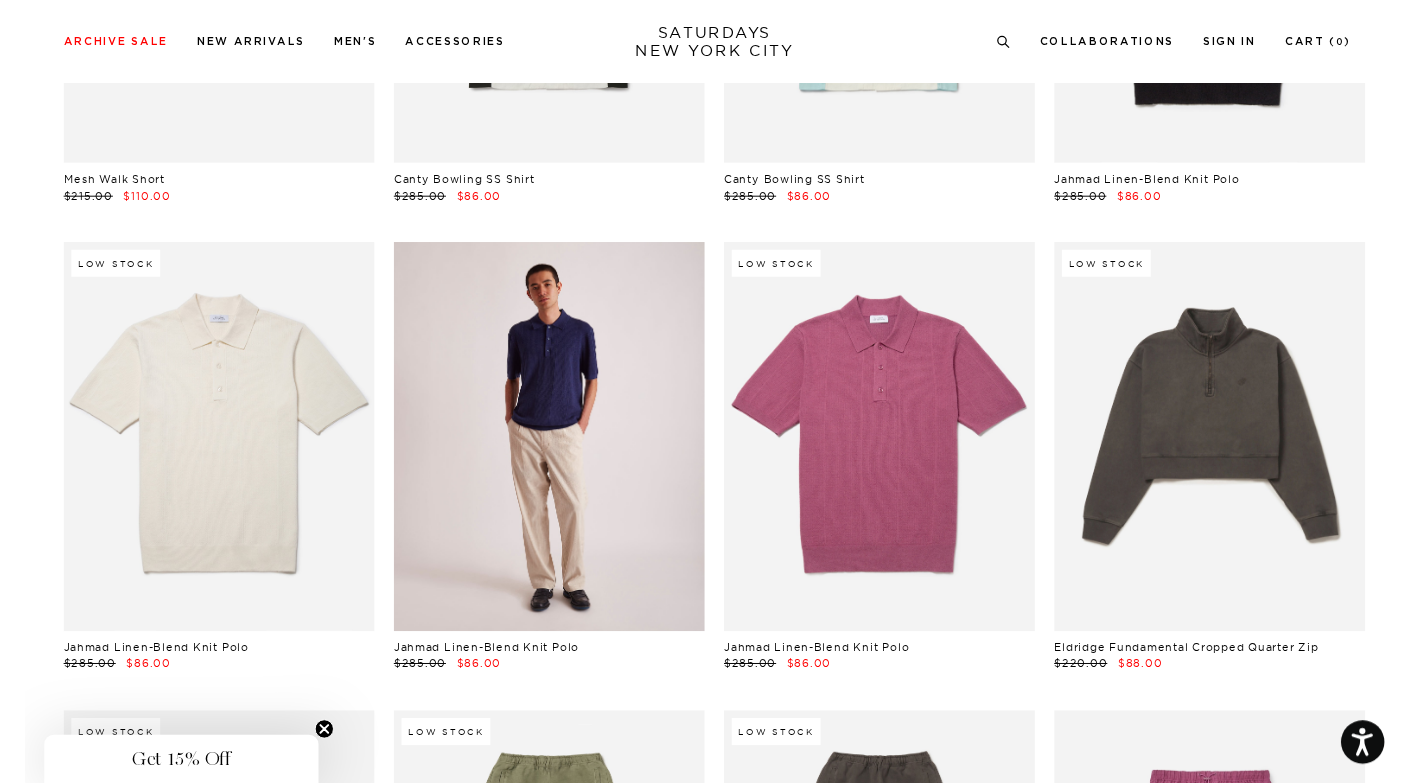 scroll, scrollTop: 12622, scrollLeft: 3, axis: both 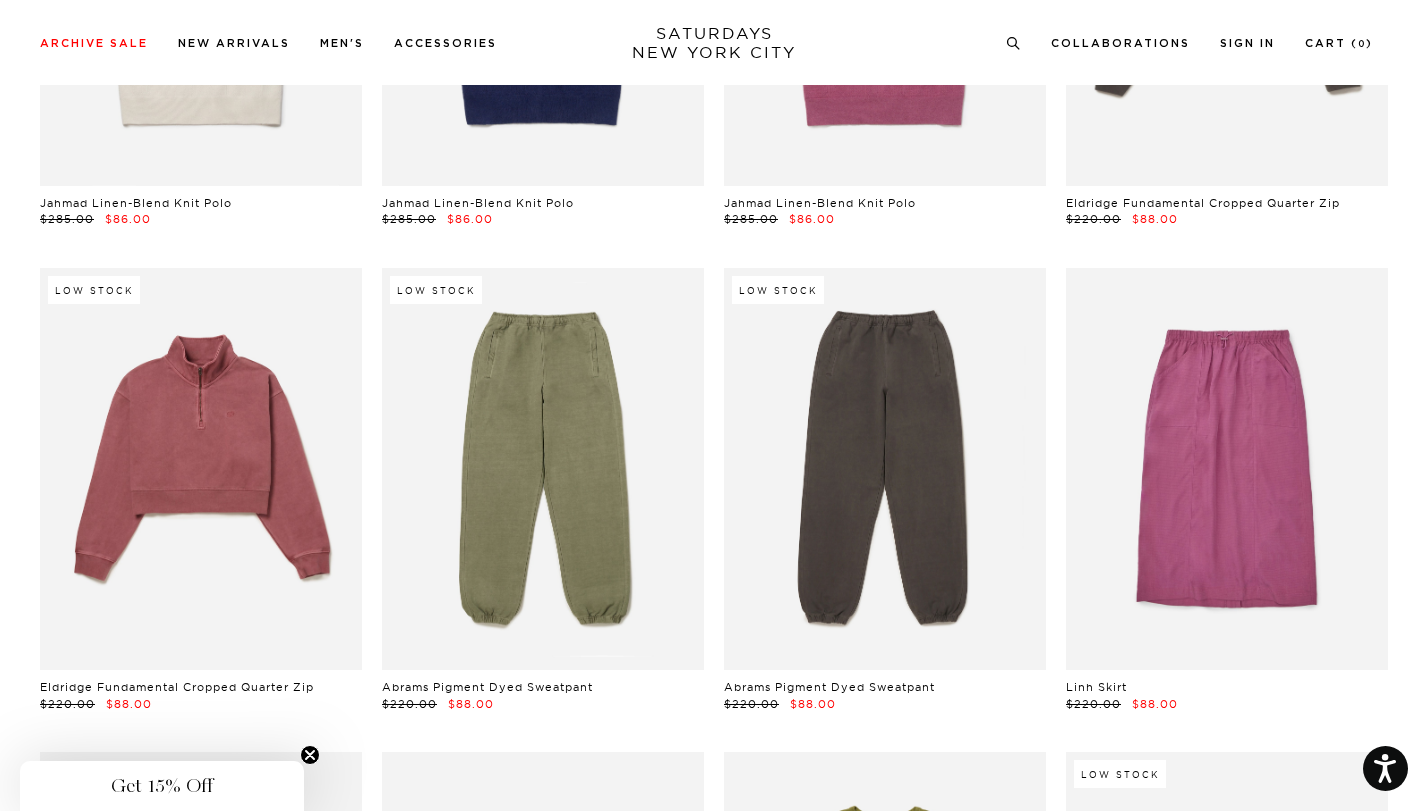 click on "Price (Lowest-highest)     Clear All
Logo Sock   $33.00   $17.00     Low Stock               Mix Color Sock   $41.00   $17.00     Low Stock               Slash Buckle G.I Belt   $82.00   $33.00     Low Stock               Saturdays Block Standard SS Tee   $88.00   $36.00                   Miller Block Standard SS Tee   $88.00   $36.00                   Martha Muscle Tank Top   $90.00   $36.00                   Martha Muscle Tank Top   $90.00   $36.00                   Martha Muscle Tank Top   $90.00   $36.00     Low Stock               Script Embroidered SS Tee   $90.00   $37.00     Low Stock               Dossy Standard SS Tee   $95.00   $38.00                   Brush Stroke Standard SS Tee   $95.00   $38.00     Low Stock               Brush Stroke Standard SS Tee   $95.00   $38.00     Low Stock               Slash Badge Abie Dad Hat   $110.00   $43.00                   Saturdays Block Standard SS Tee   $88.00   $44.00     Low Stock" at bounding box center (714, 11125) 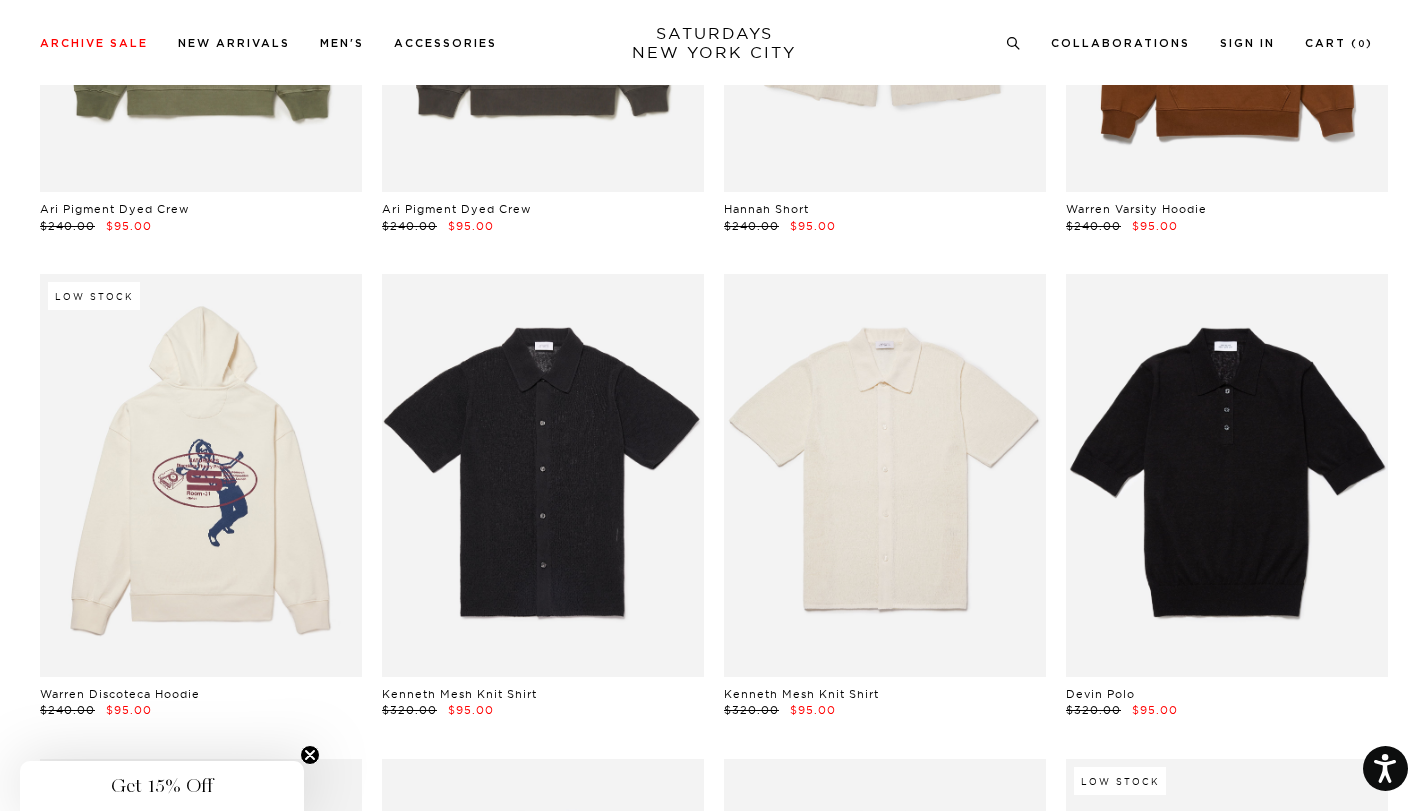 scroll, scrollTop: 16638, scrollLeft: 1, axis: both 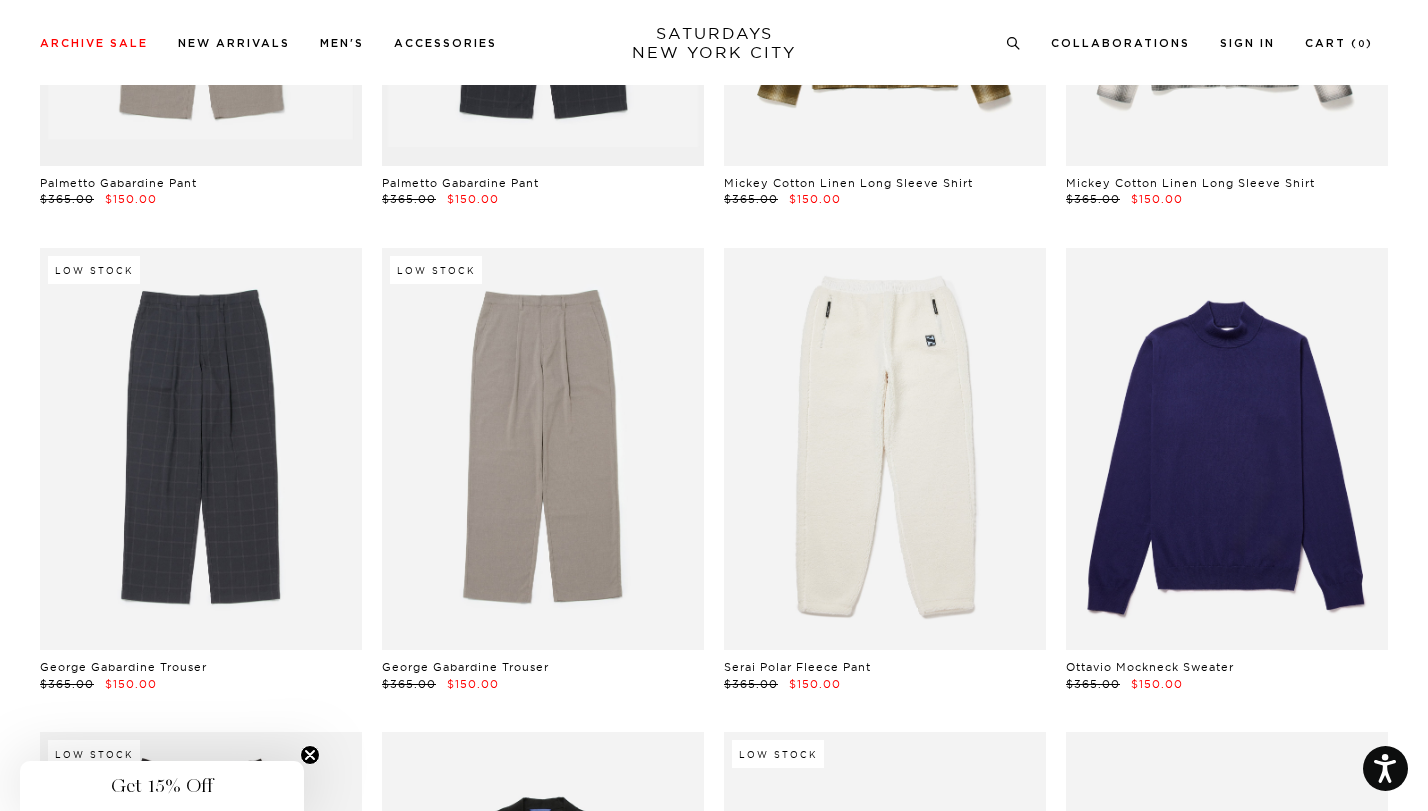 click on "Price (Lowest-highest)     Clear All
Logo Sock   $33.00   $17.00     Low Stock               Mix Color Sock   $41.00   $17.00     Low Stock               Slash Buckle G.I Belt   $82.00   $33.00     Low Stock               Saturdays Block Standard SS Tee   $88.00   $36.00                   Miller Block Standard SS Tee   $88.00   $36.00                   Martha Muscle Tank Top   $90.00   $36.00                   Martha Muscle Tank Top   $90.00   $36.00                   Martha Muscle Tank Top   $90.00   $36.00     Low Stock               Script Embroidered SS Tee   $90.00   $37.00     Low Stock               Dossy Standard SS Tee   $95.00   $38.00                   Brush Stroke Standard SS Tee   $95.00   $38.00     Low Stock               Brush Stroke Standard SS Tee   $95.00   $38.00     Low Stock               Slash Badge Abie Dad Hat   $110.00   $43.00                   Saturdays Block Standard SS Tee   $88.00   $44.00     Low Stock" at bounding box center (714, -9244) 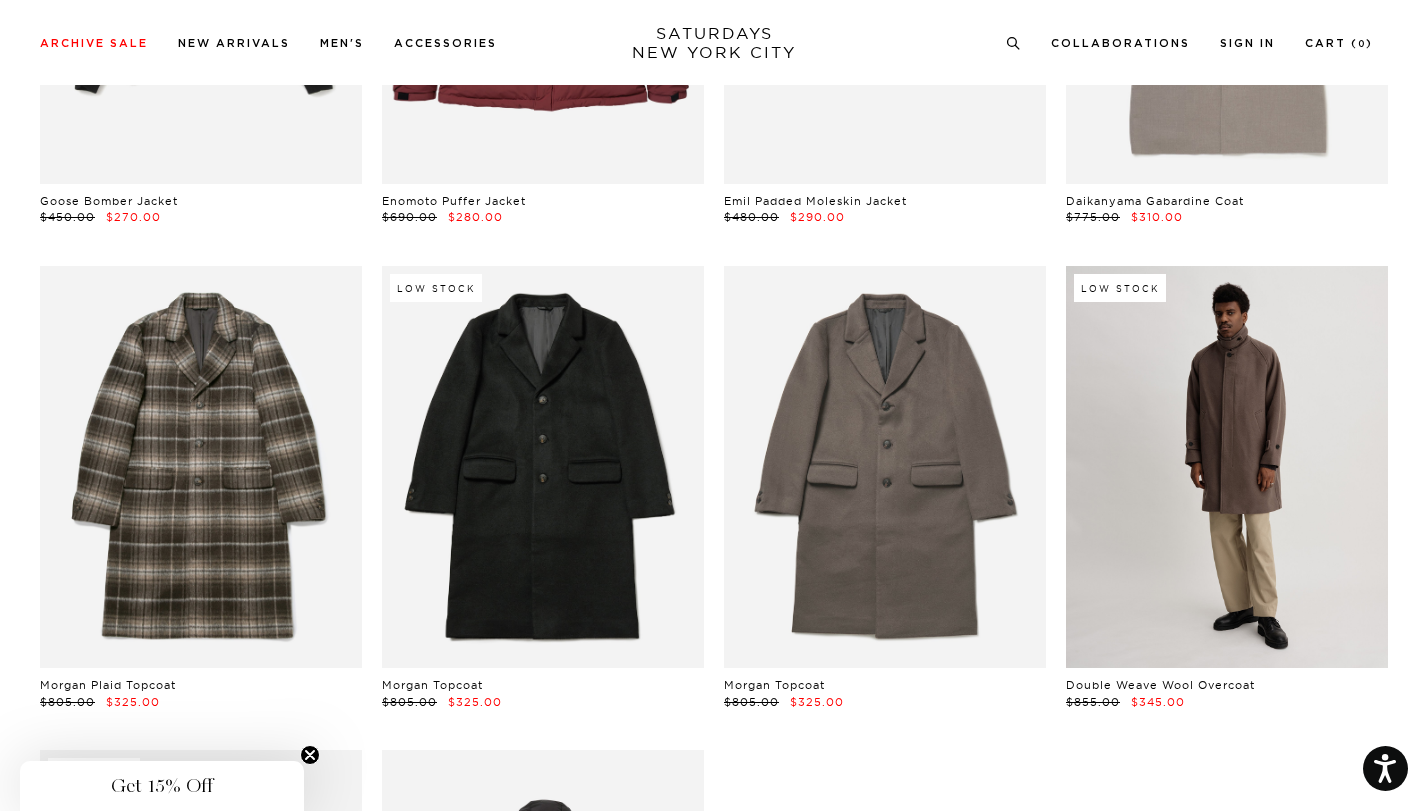 scroll, scrollTop: 47458, scrollLeft: 2, axis: both 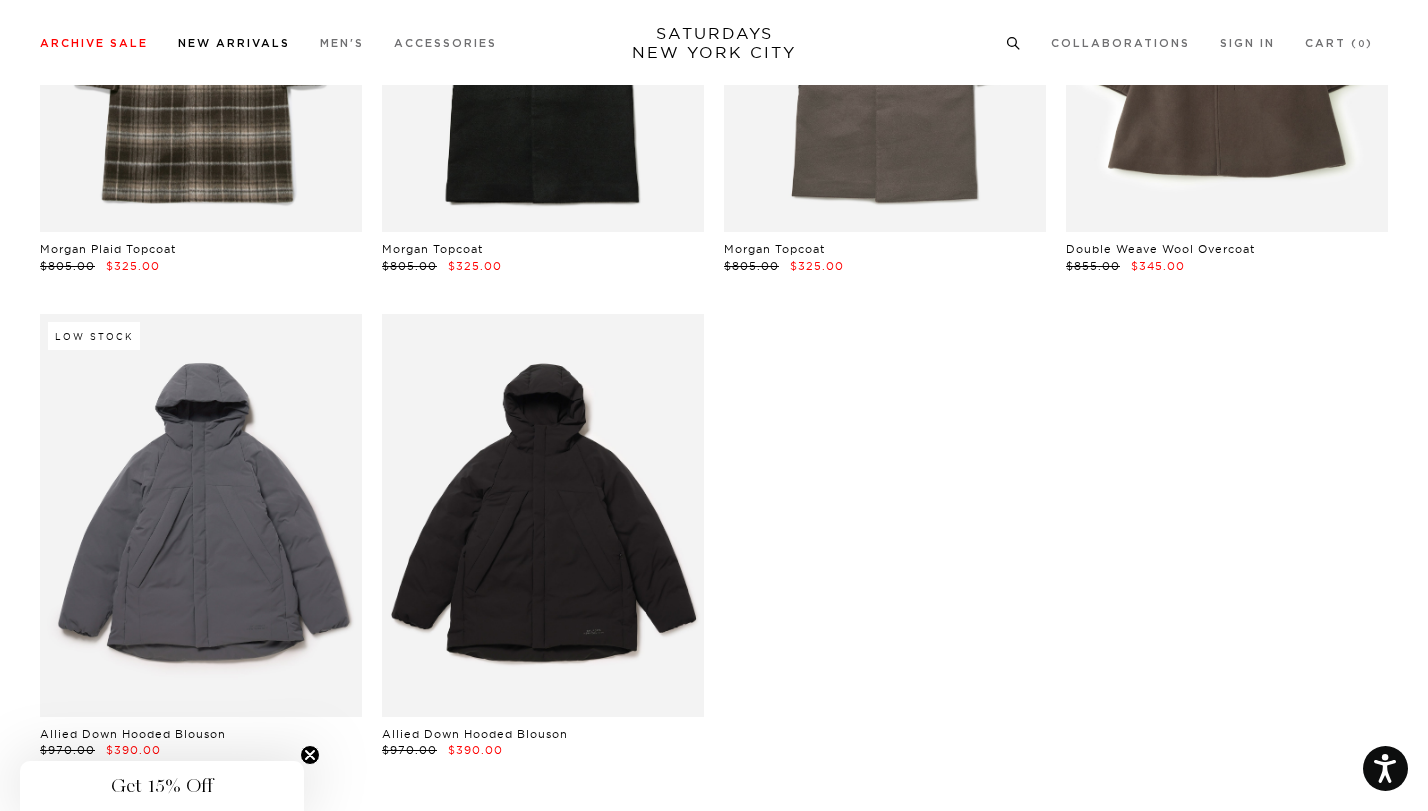 click on "New Arrivals" at bounding box center [234, 43] 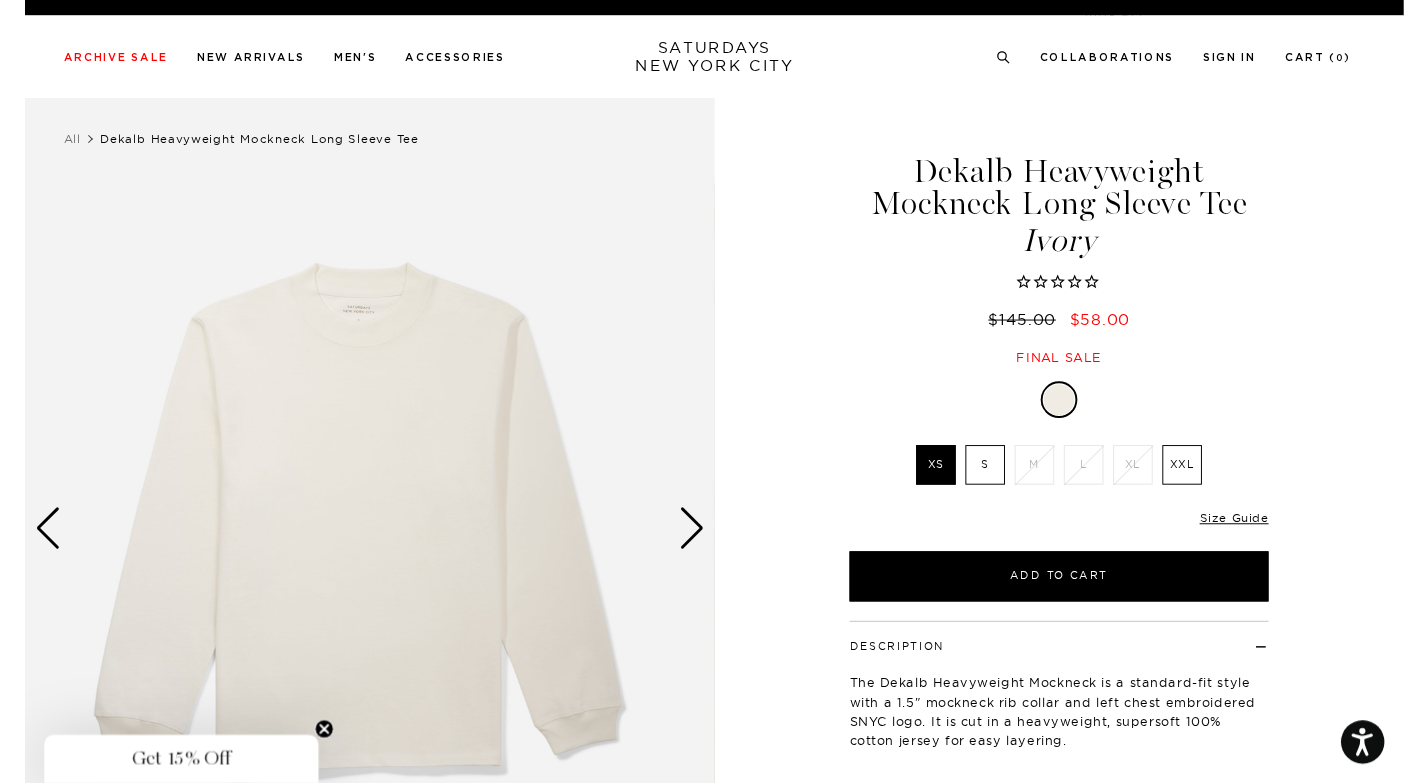 scroll, scrollTop: 0, scrollLeft: 0, axis: both 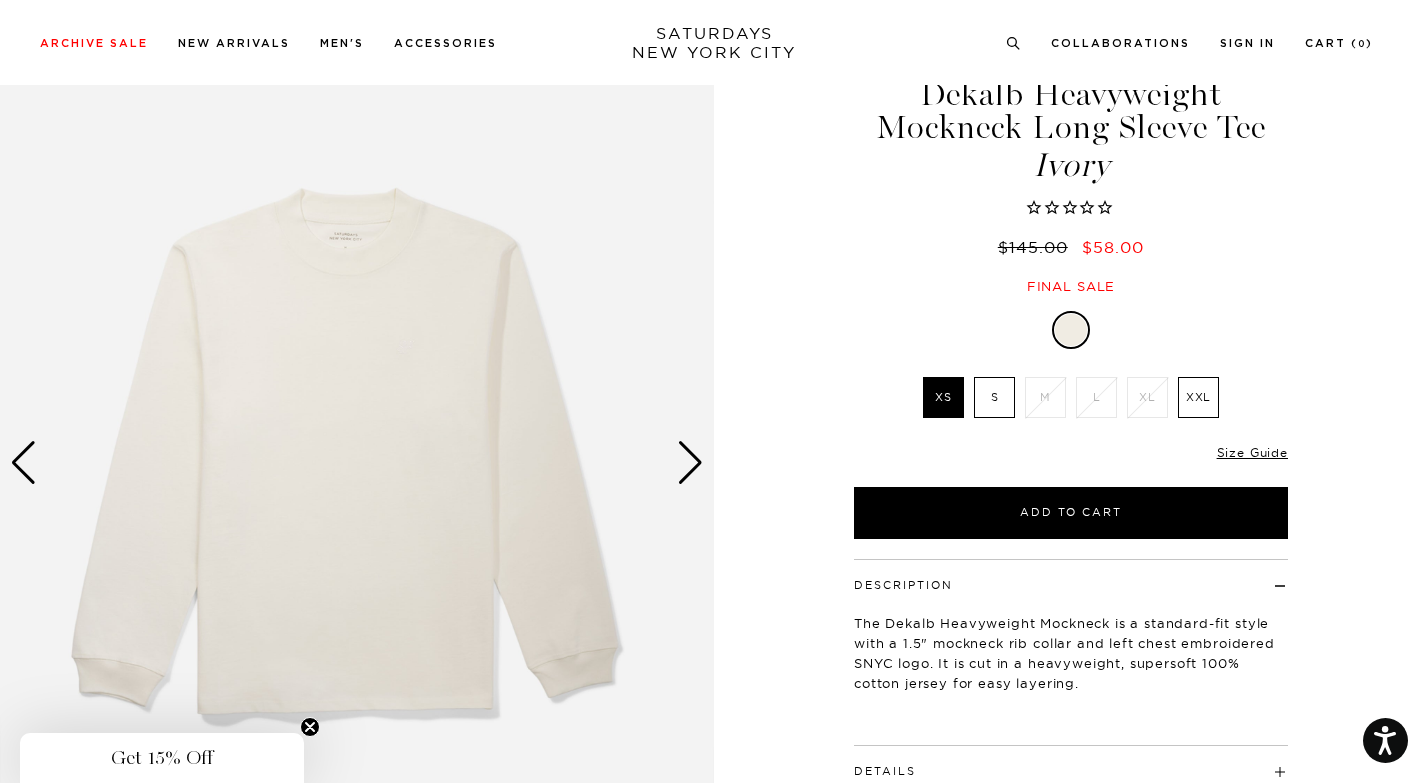 click at bounding box center (690, 463) 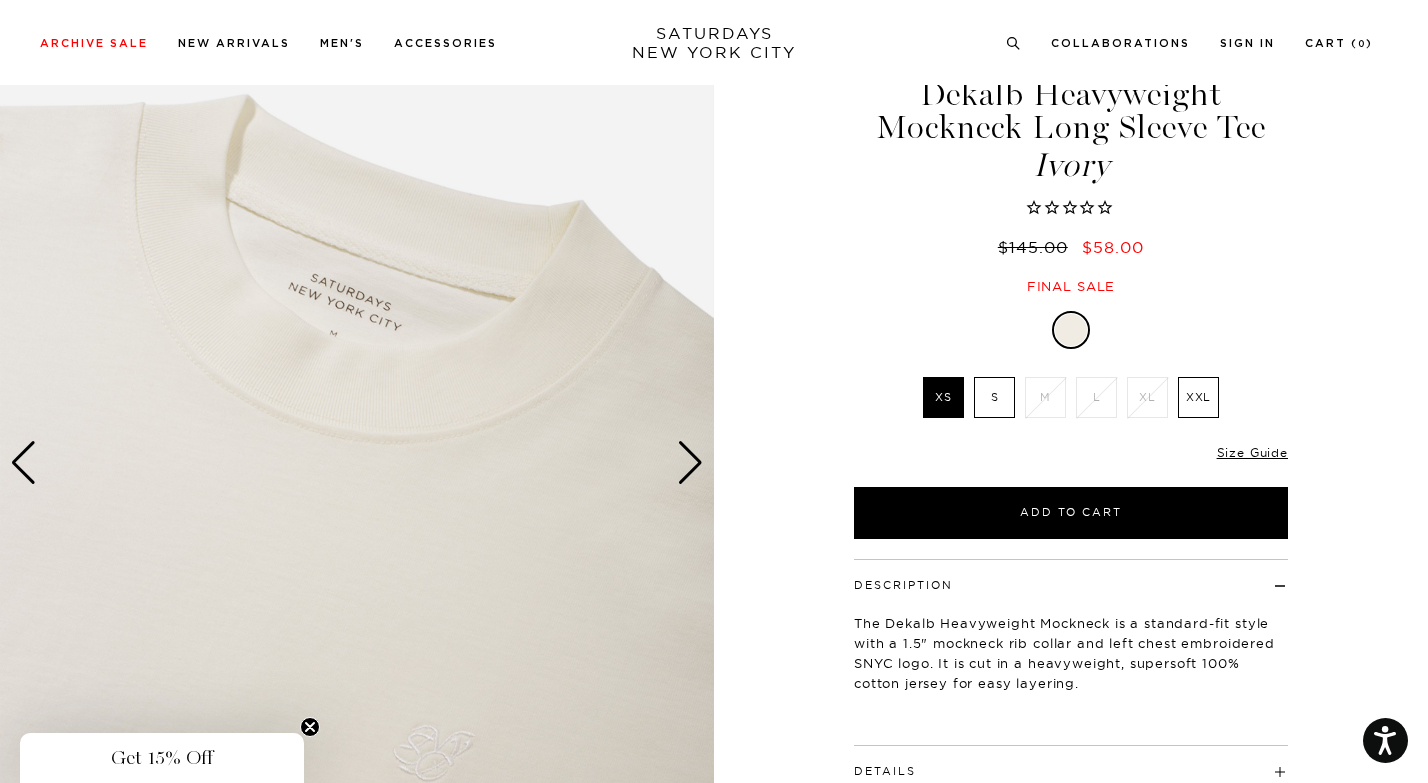 click at bounding box center (690, 463) 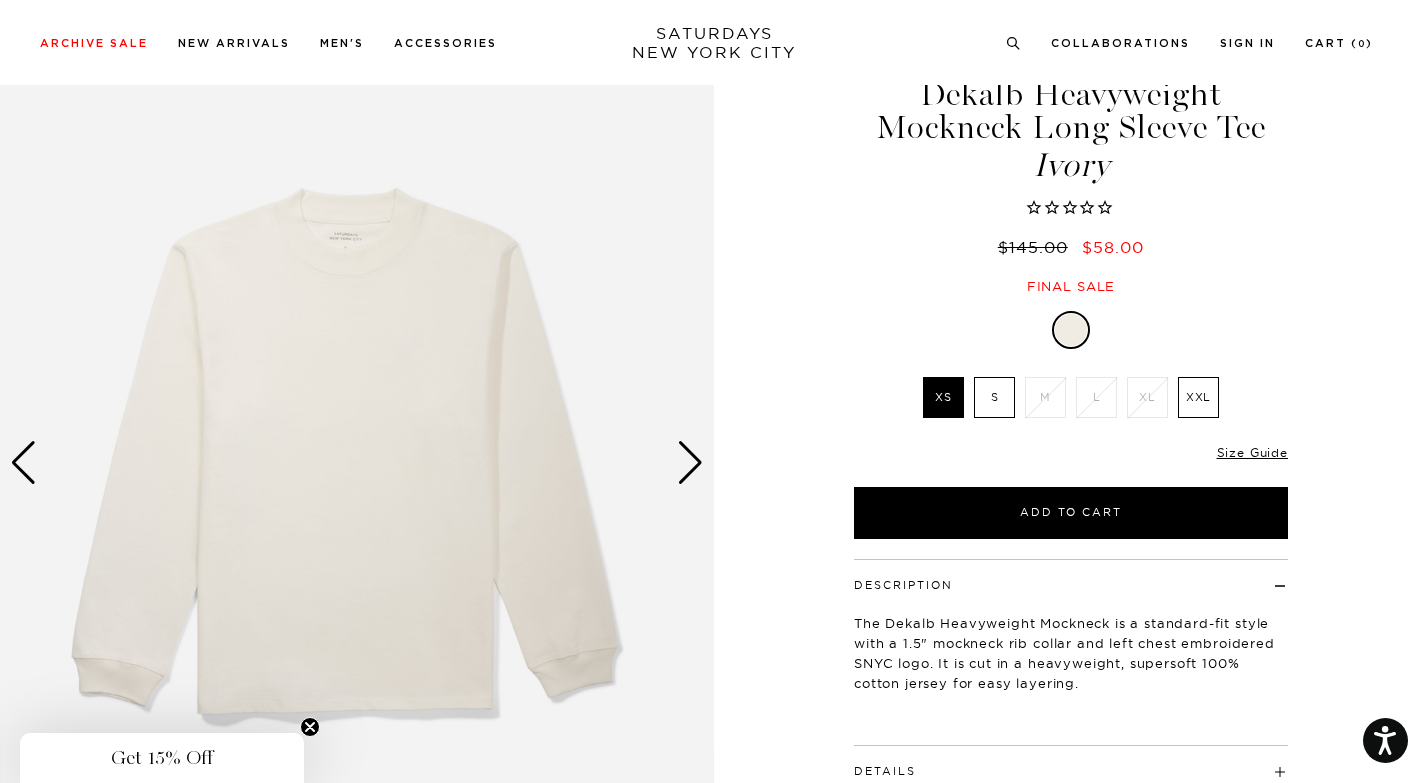 click at bounding box center [690, 463] 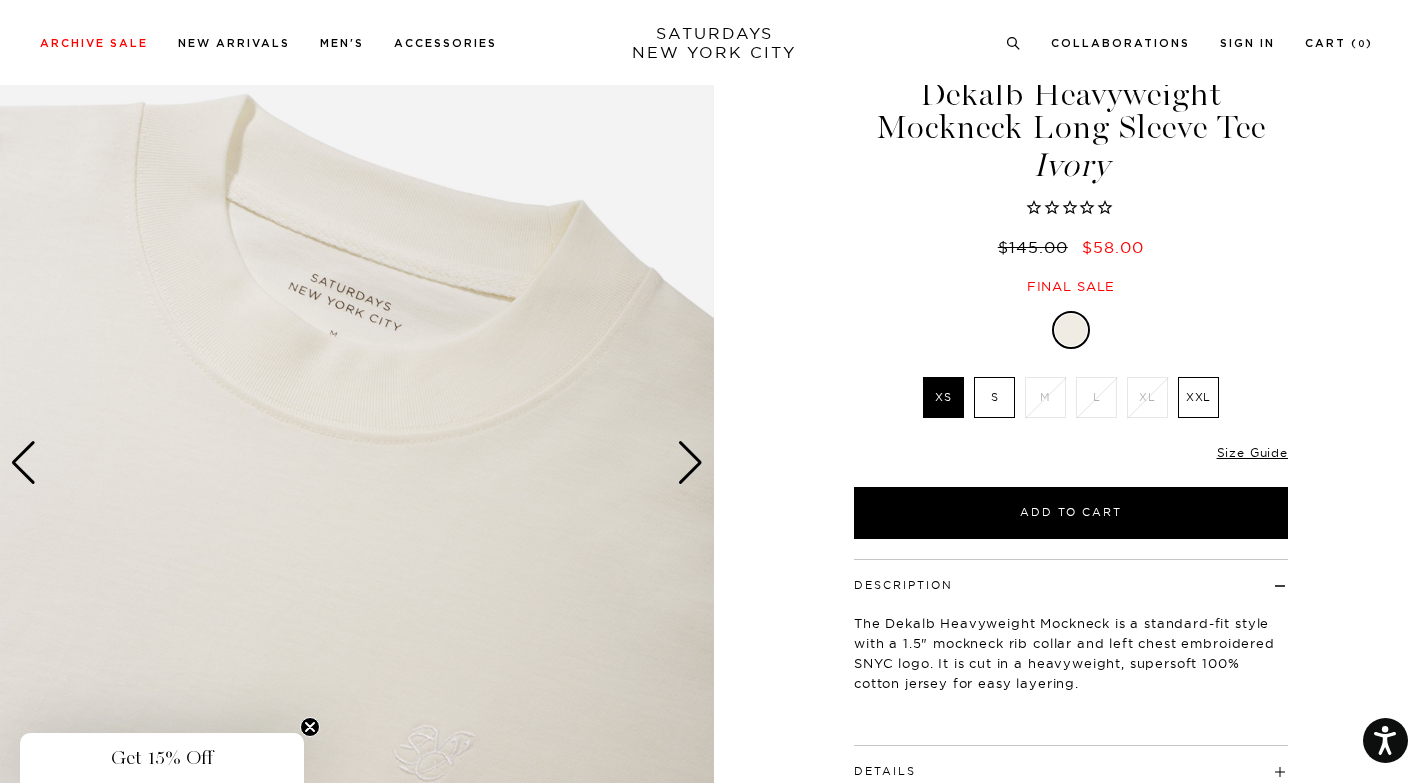 click at bounding box center (690, 463) 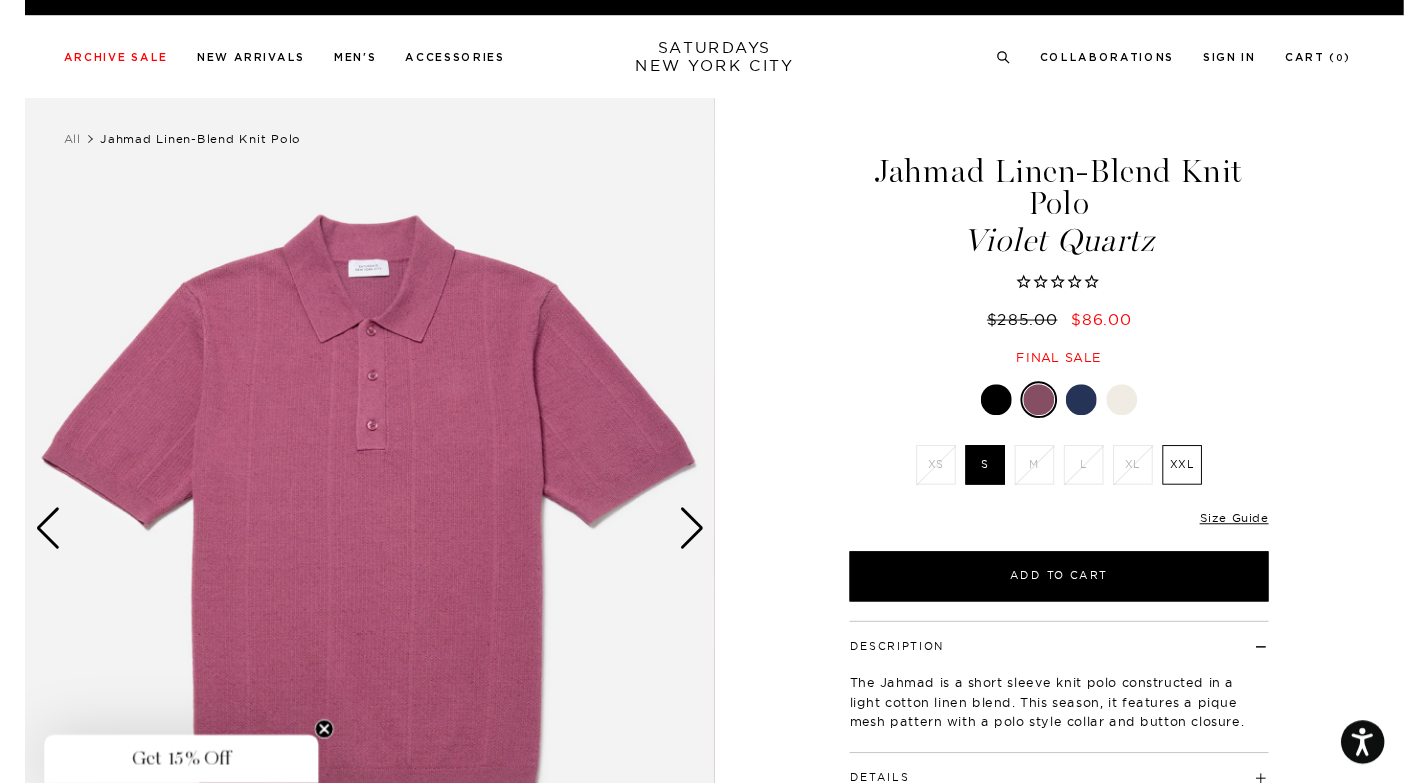 scroll, scrollTop: 0, scrollLeft: 0, axis: both 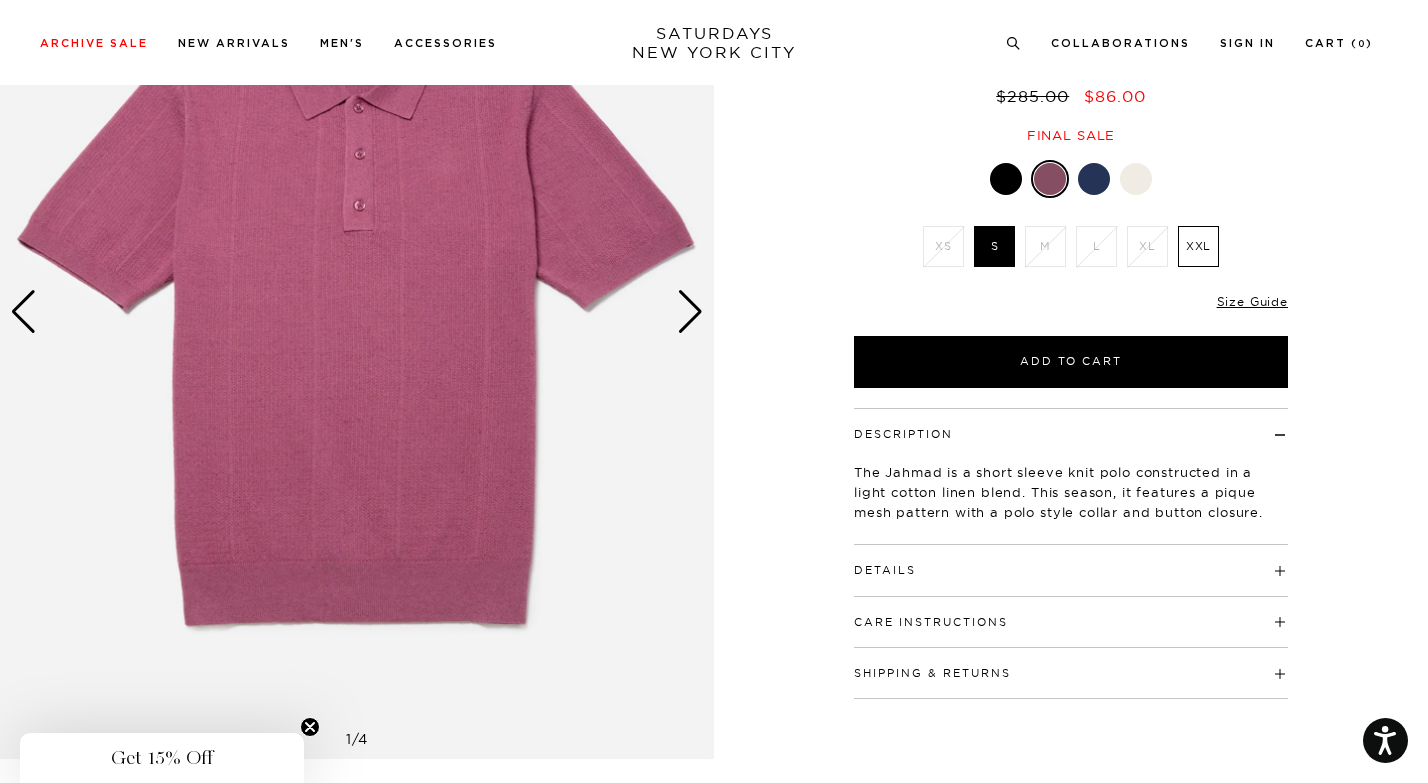click at bounding box center [690, 312] 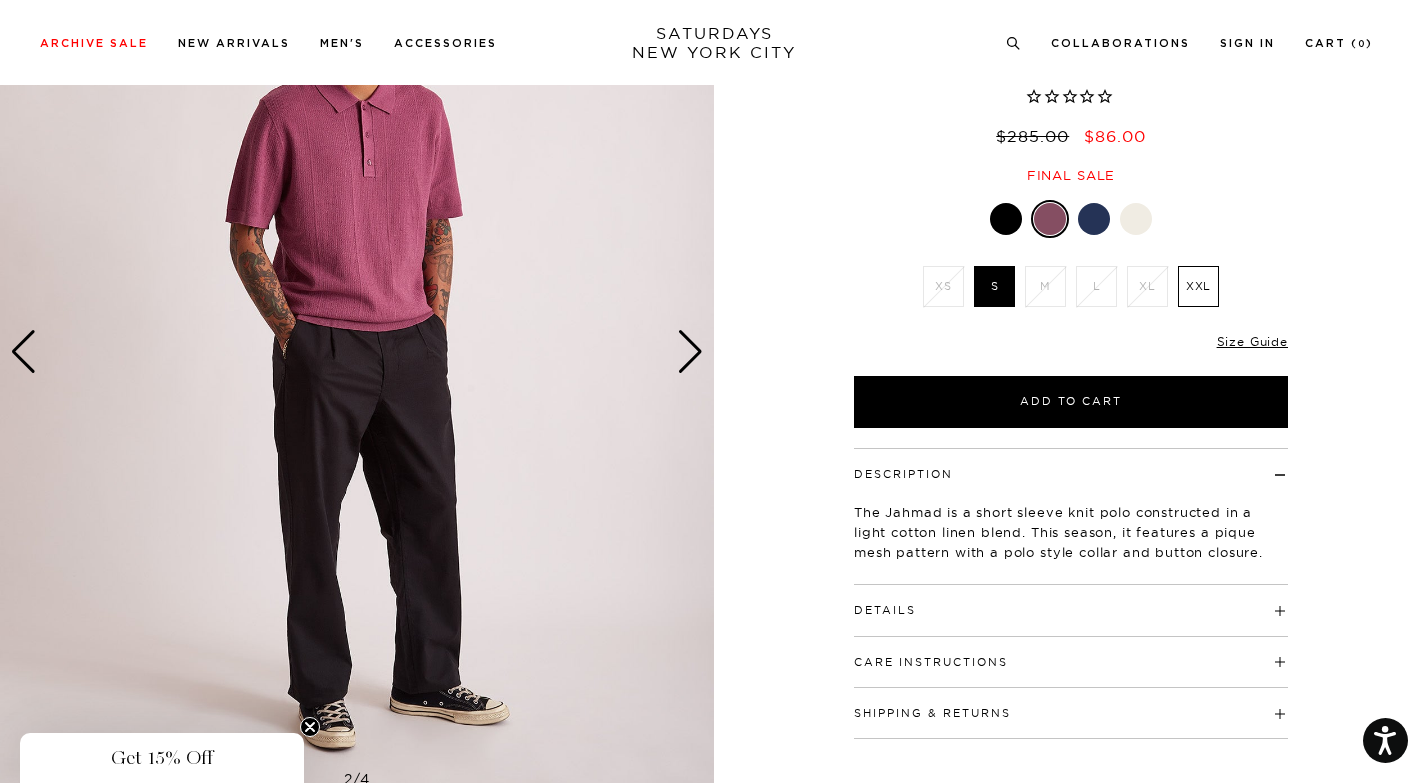 scroll, scrollTop: 181, scrollLeft: 0, axis: vertical 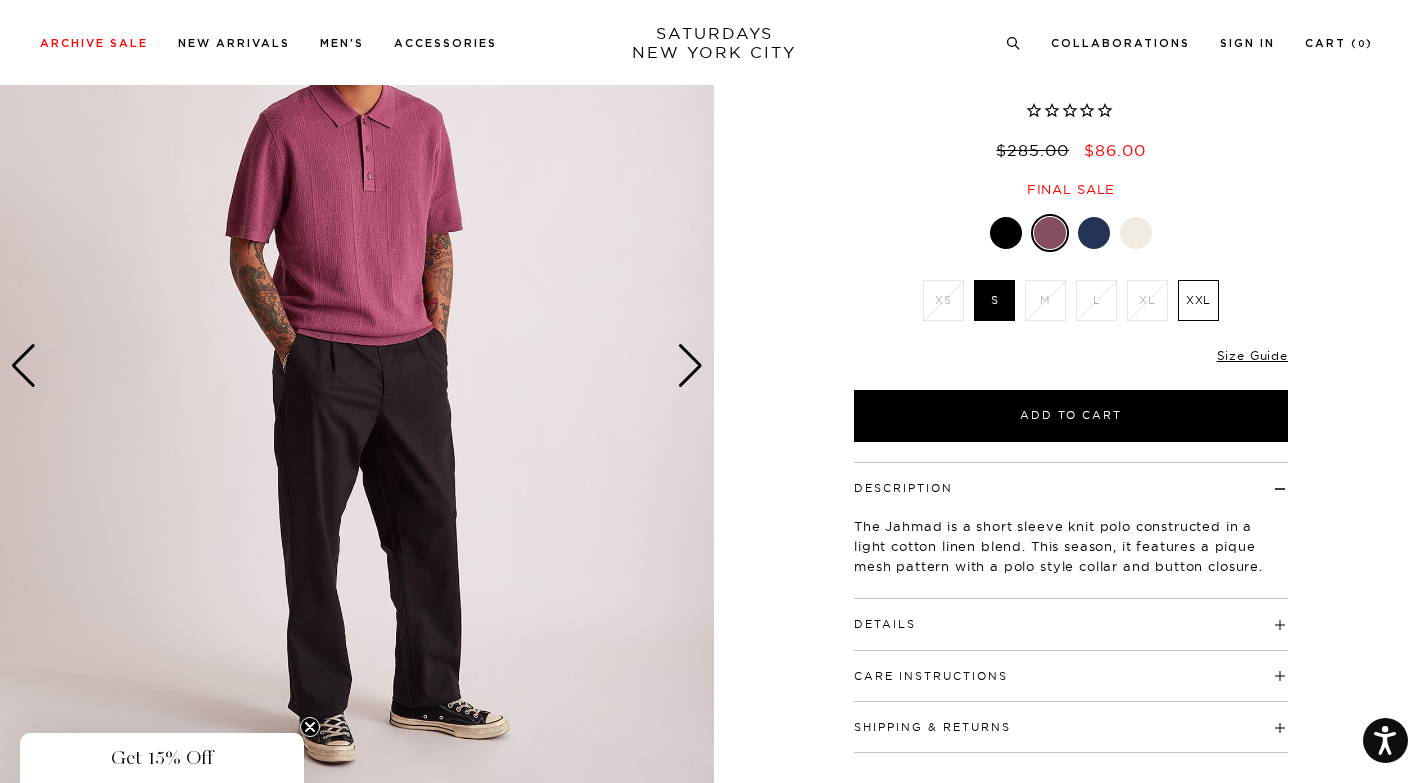click at bounding box center [690, 366] 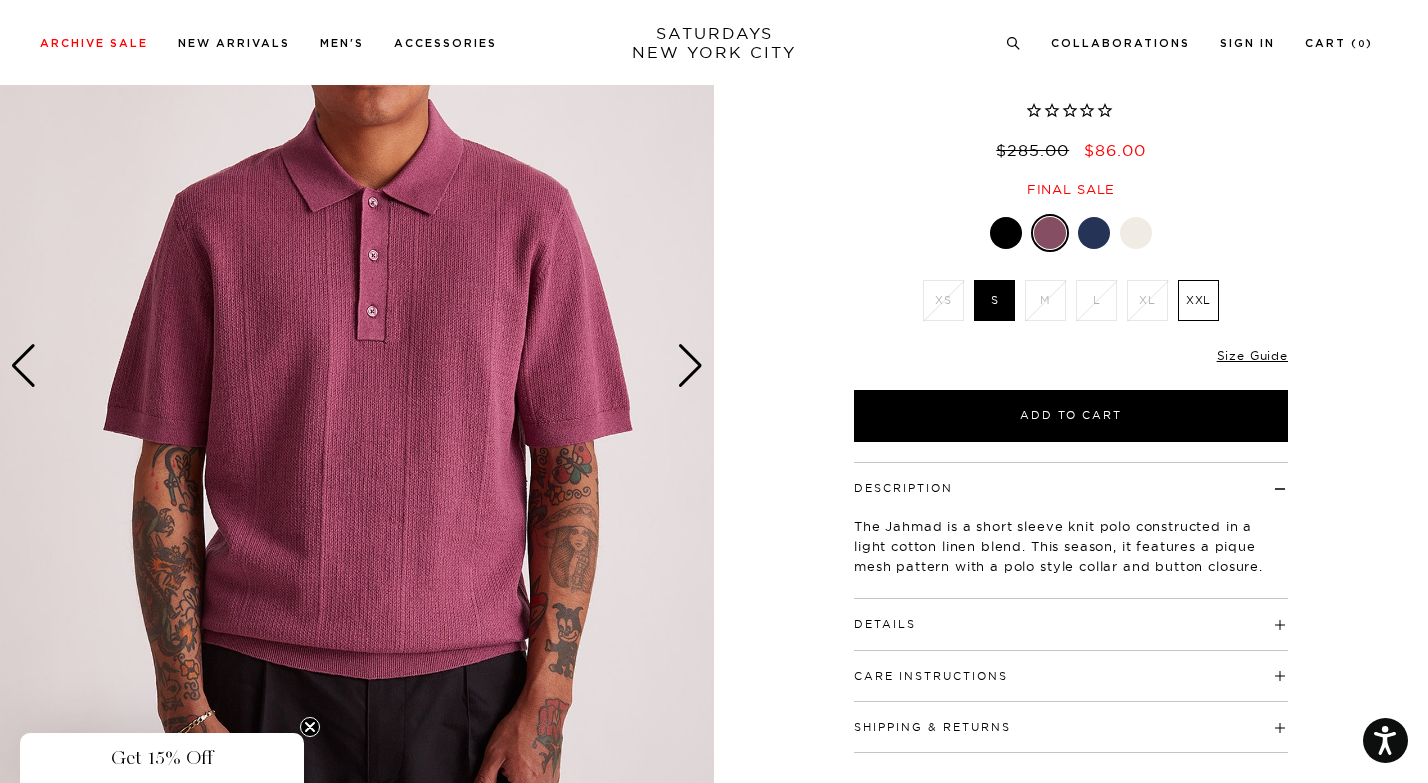 click at bounding box center [690, 366] 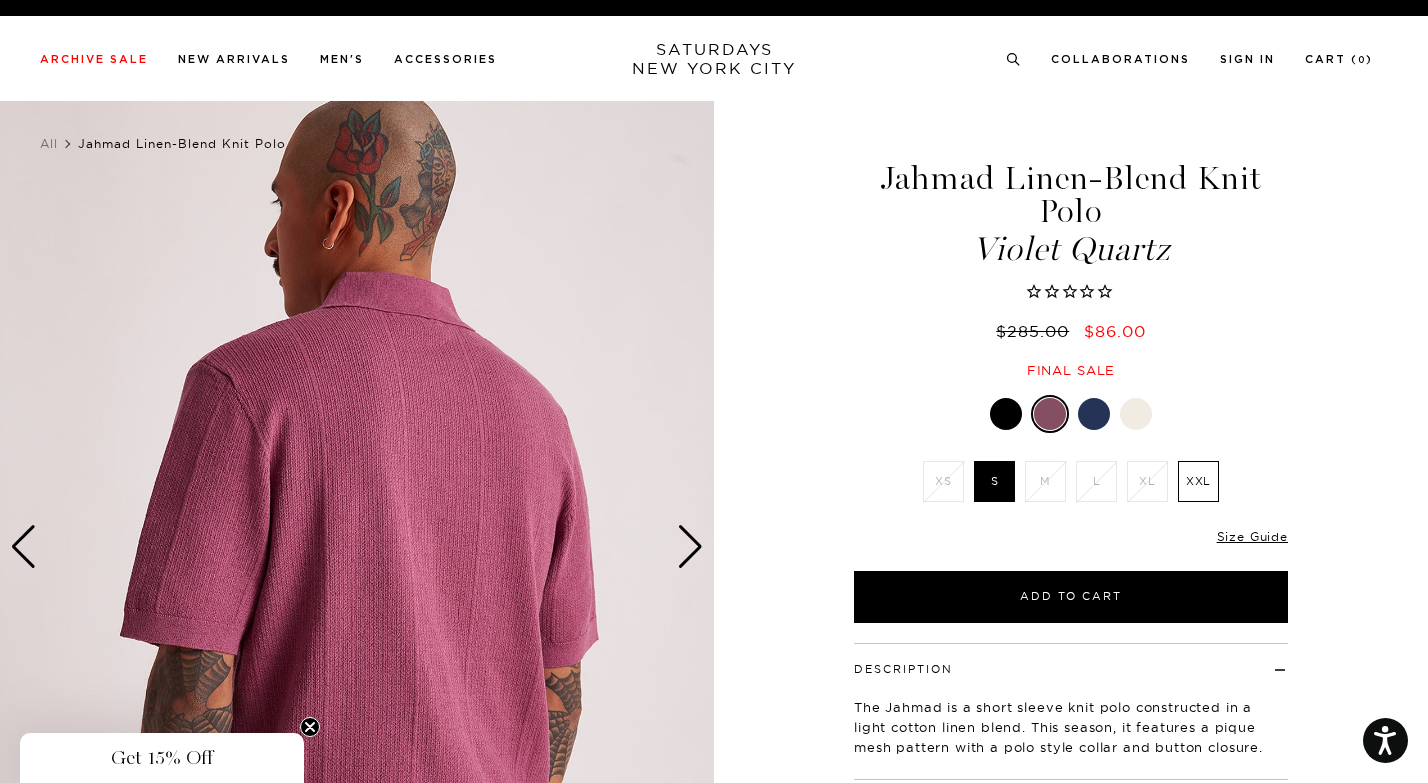 scroll, scrollTop: 0, scrollLeft: 0, axis: both 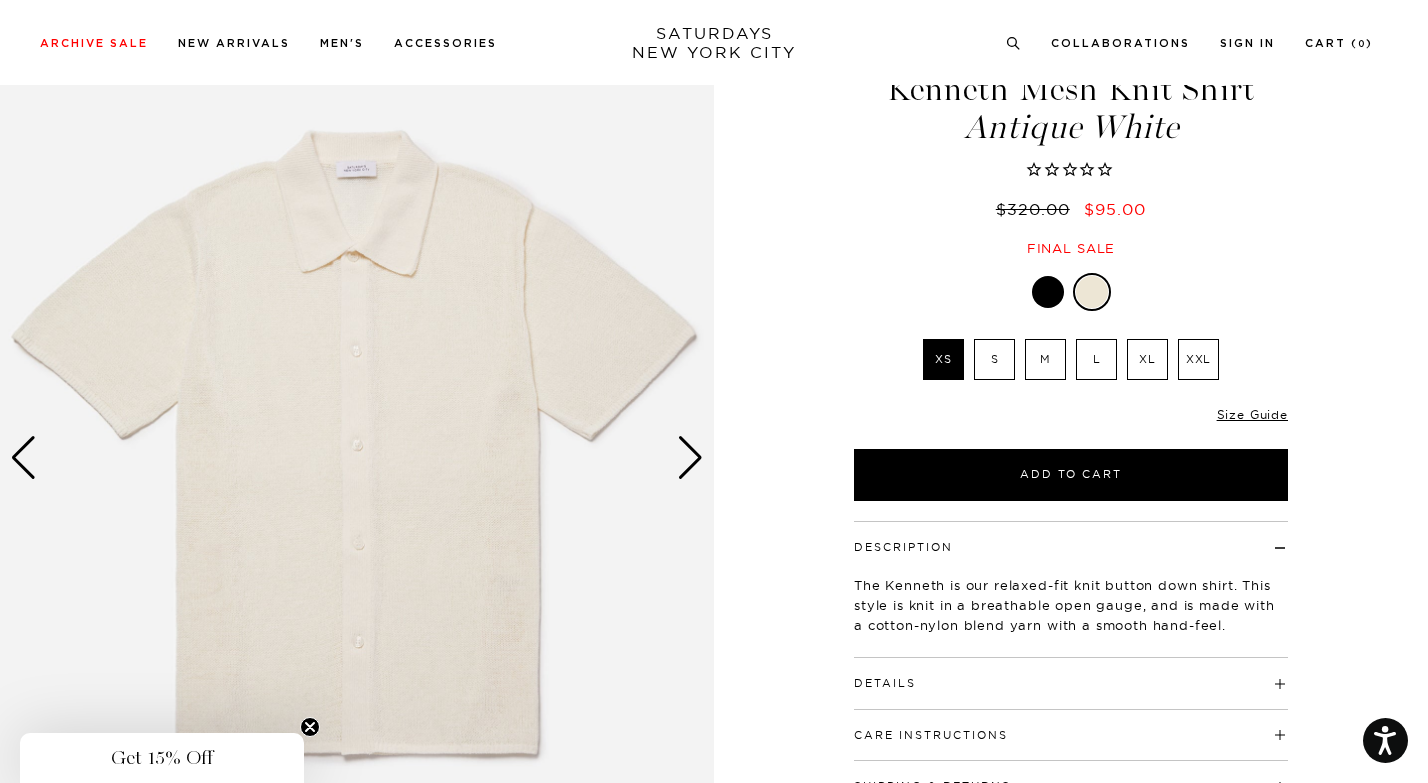 click at bounding box center (690, 458) 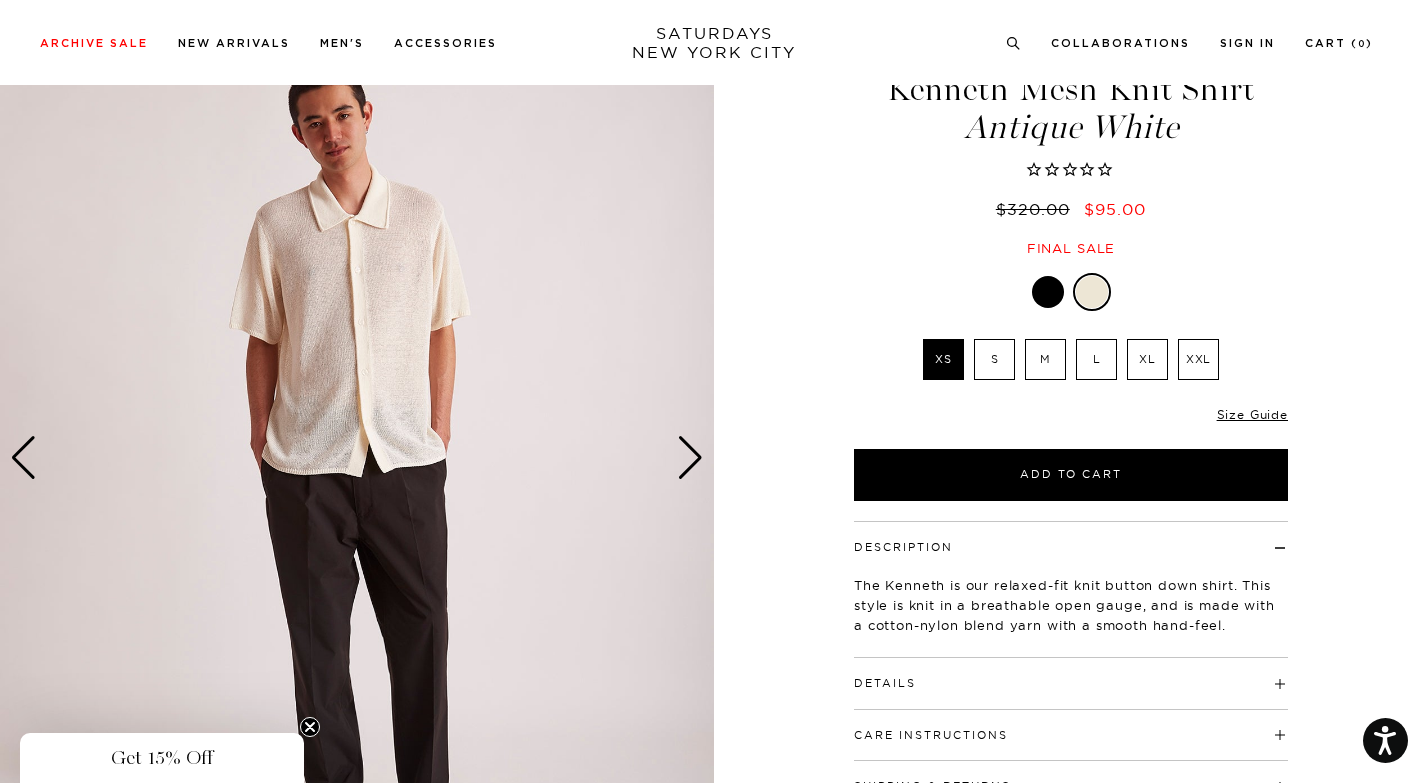 click at bounding box center [690, 458] 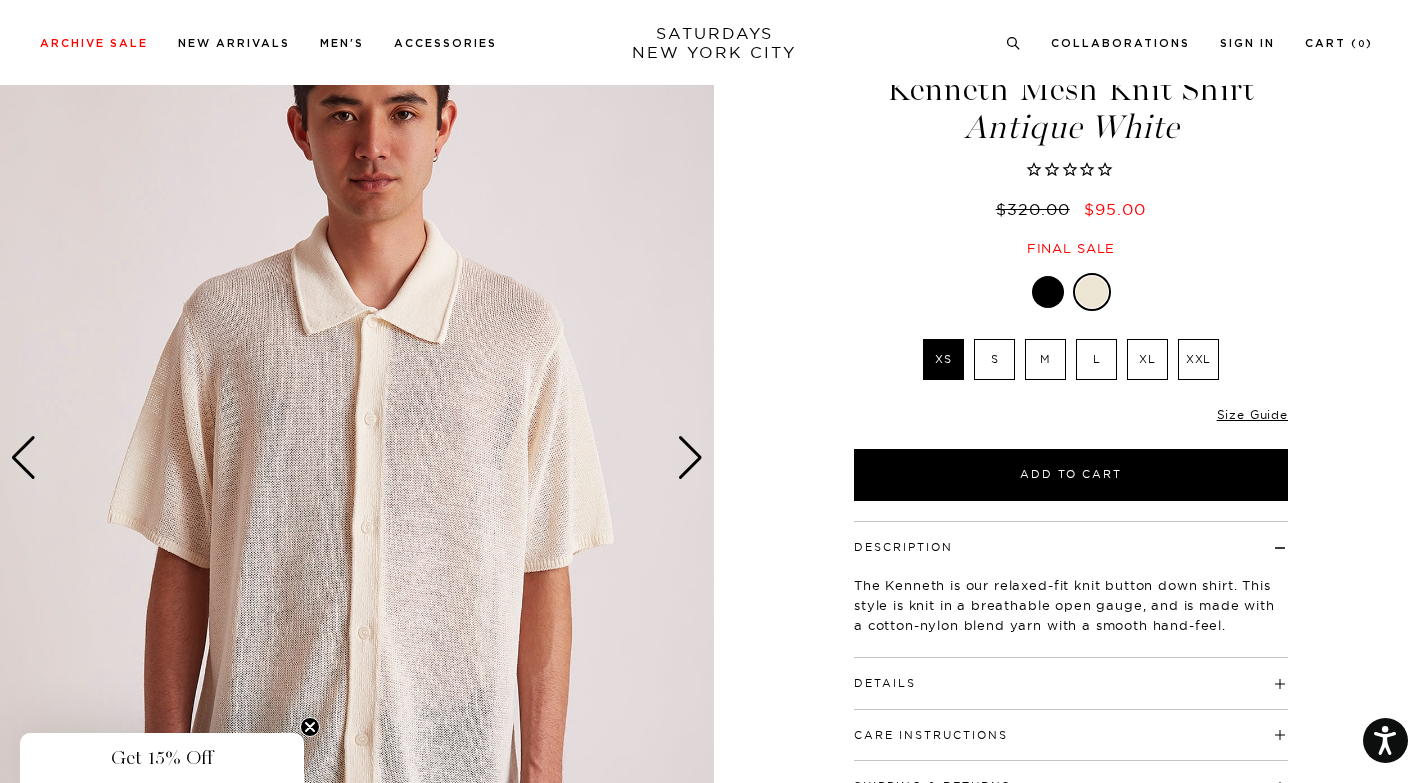 click at bounding box center [690, 458] 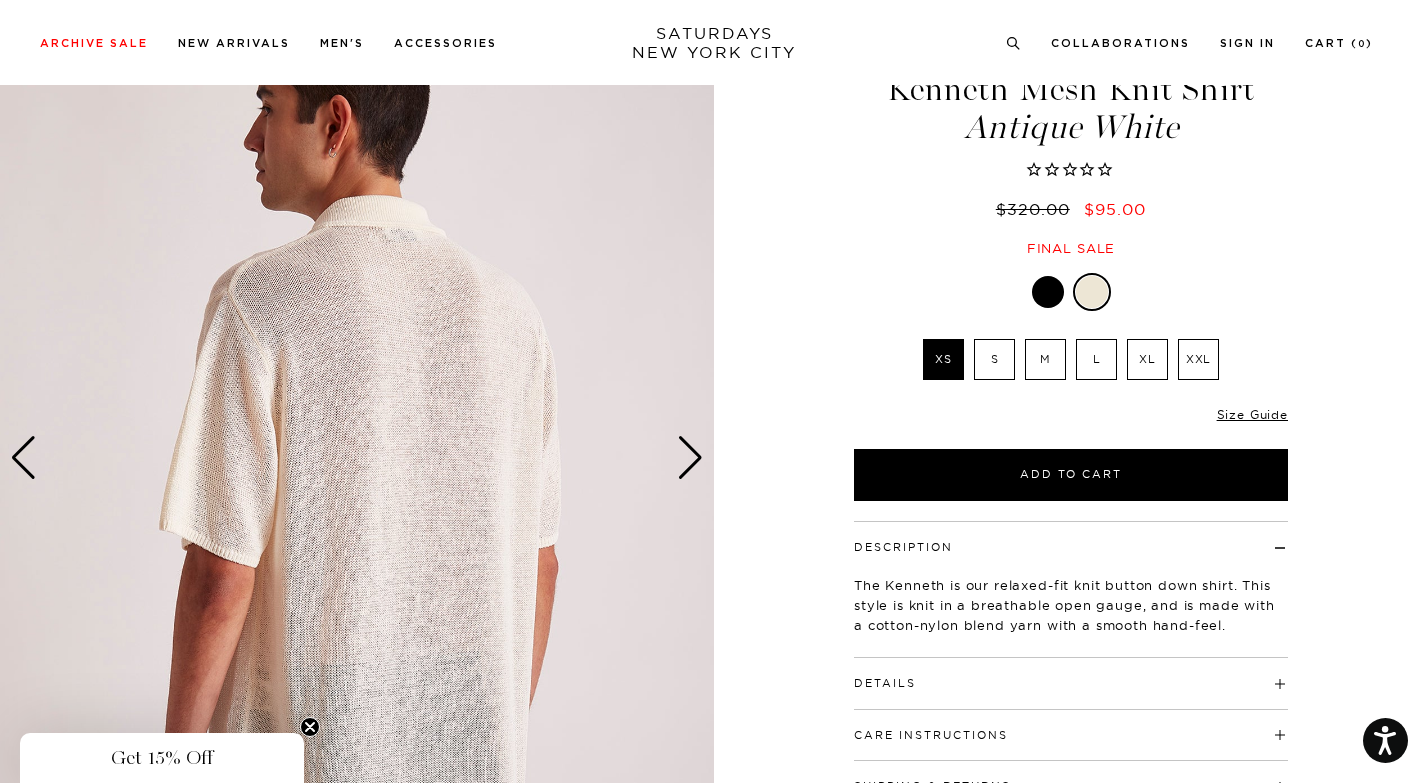 click at bounding box center (690, 458) 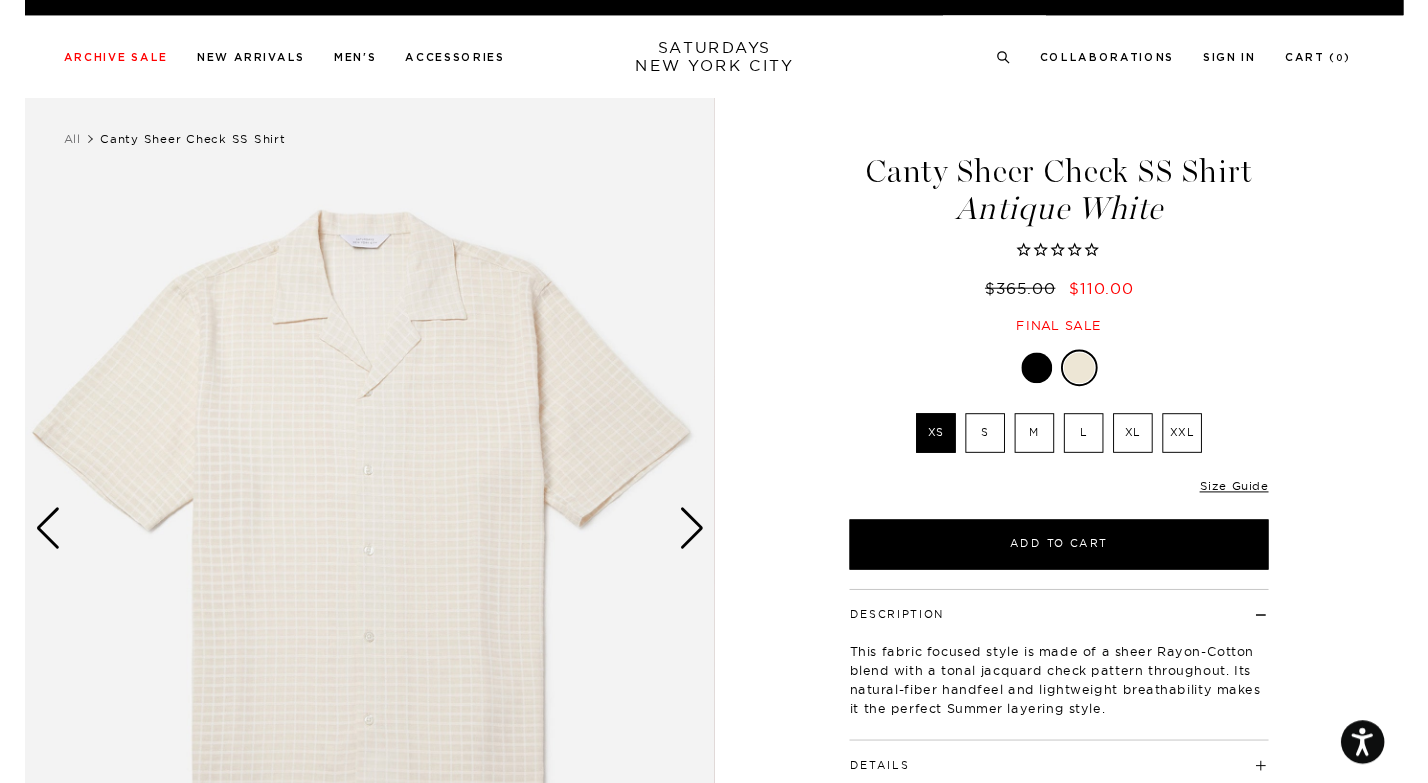 scroll, scrollTop: 0, scrollLeft: 0, axis: both 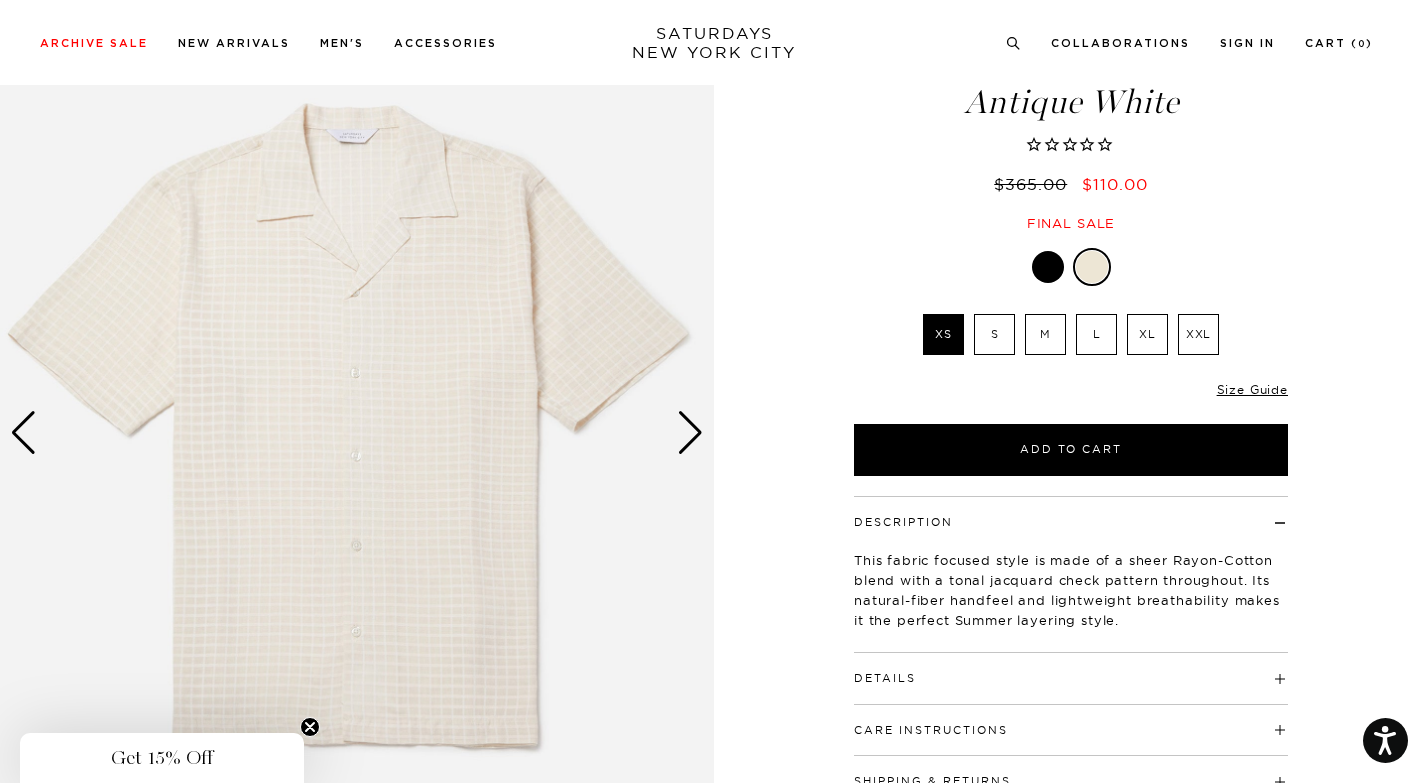 click at bounding box center [690, 433] 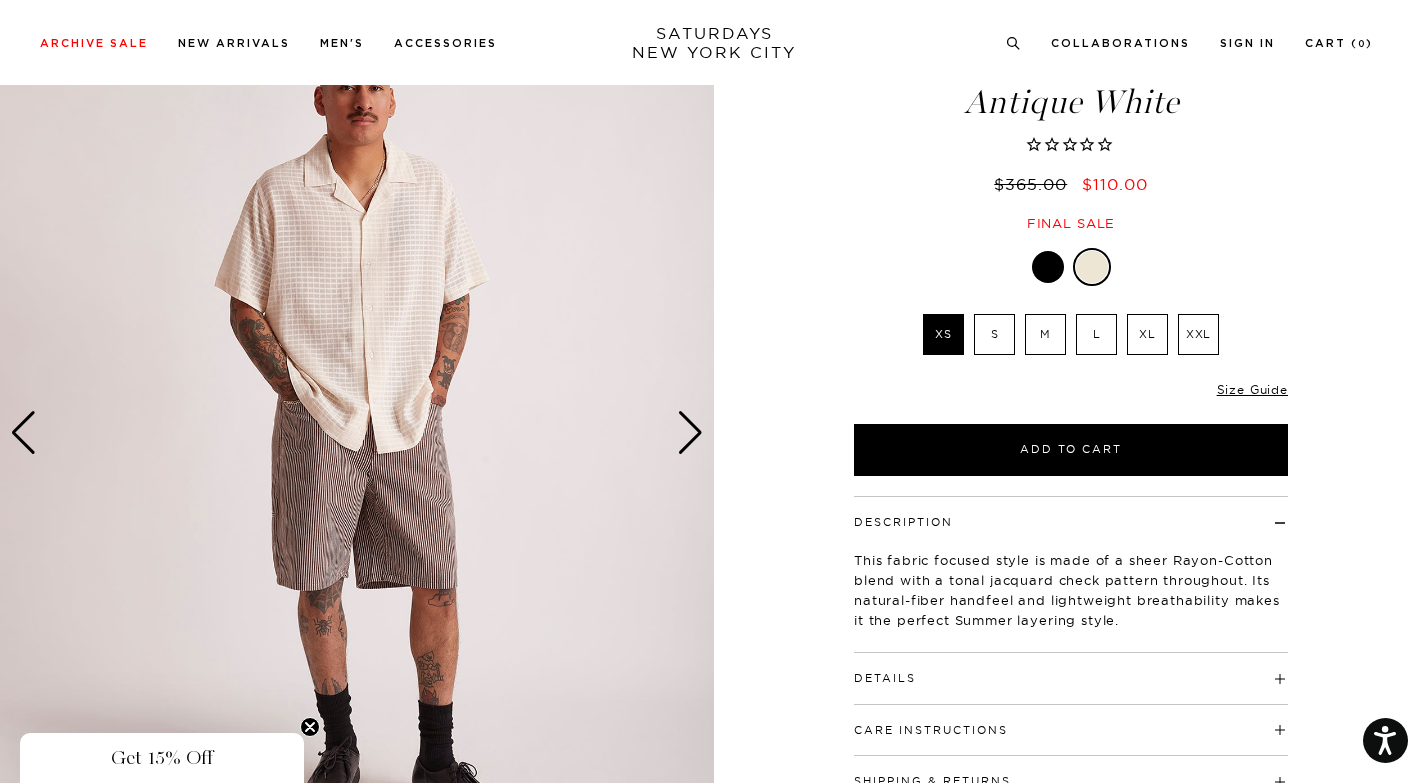 click at bounding box center [690, 433] 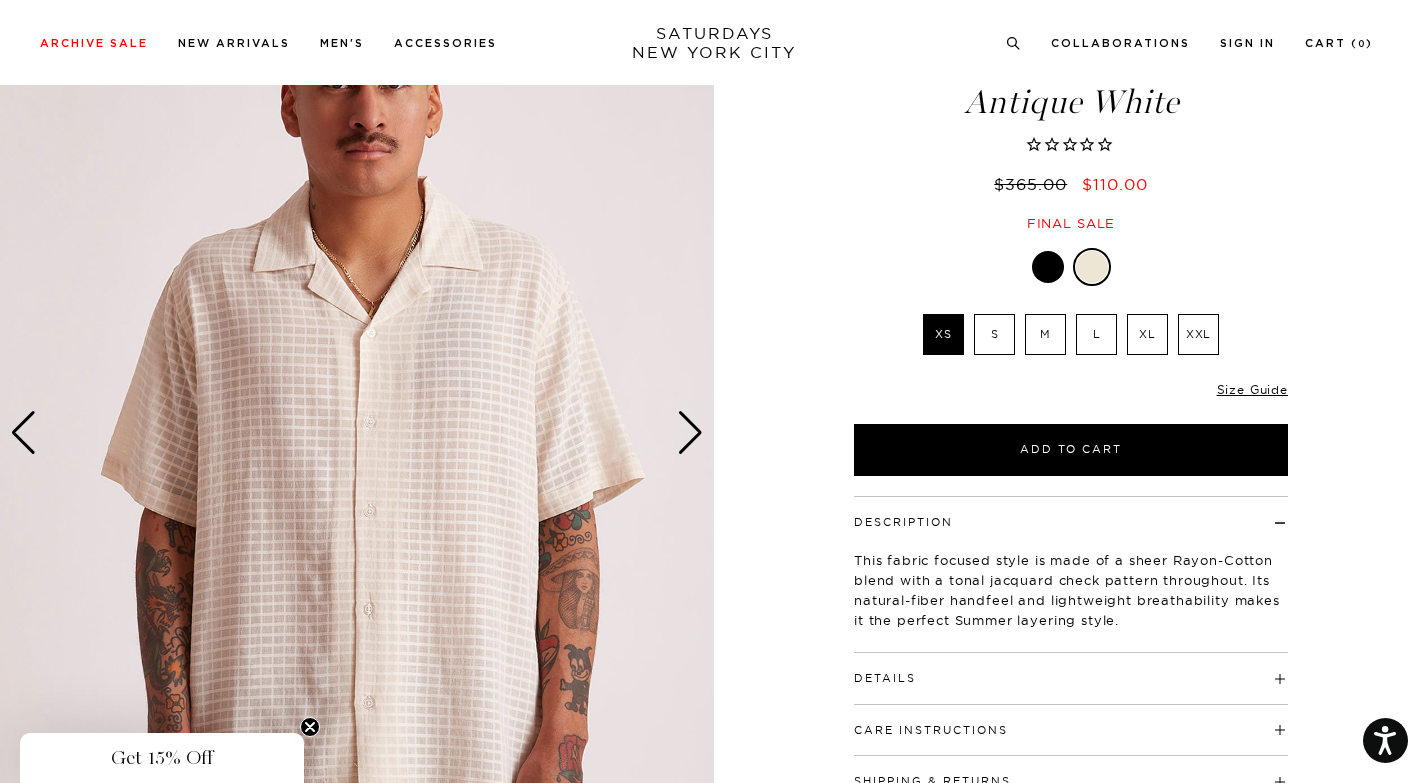 click at bounding box center [690, 433] 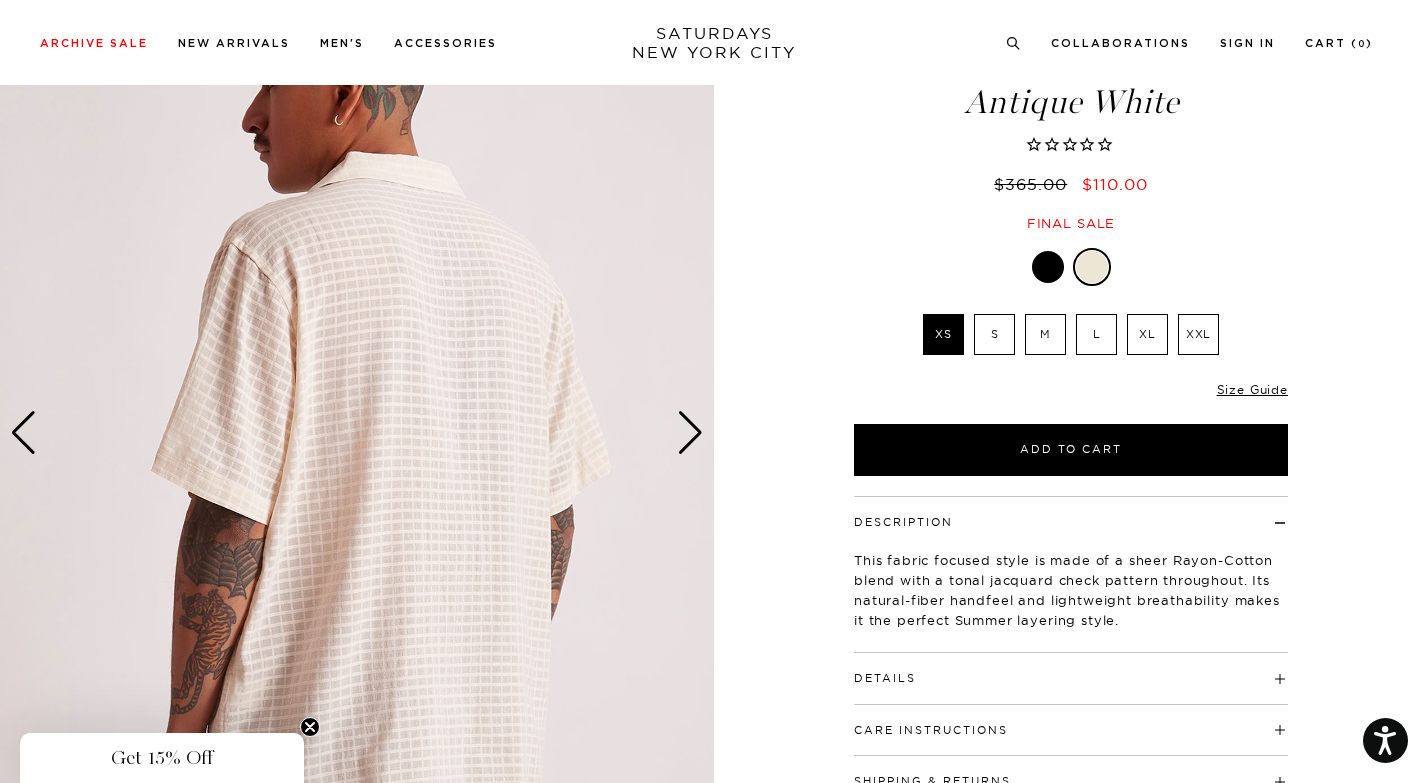 click at bounding box center [690, 433] 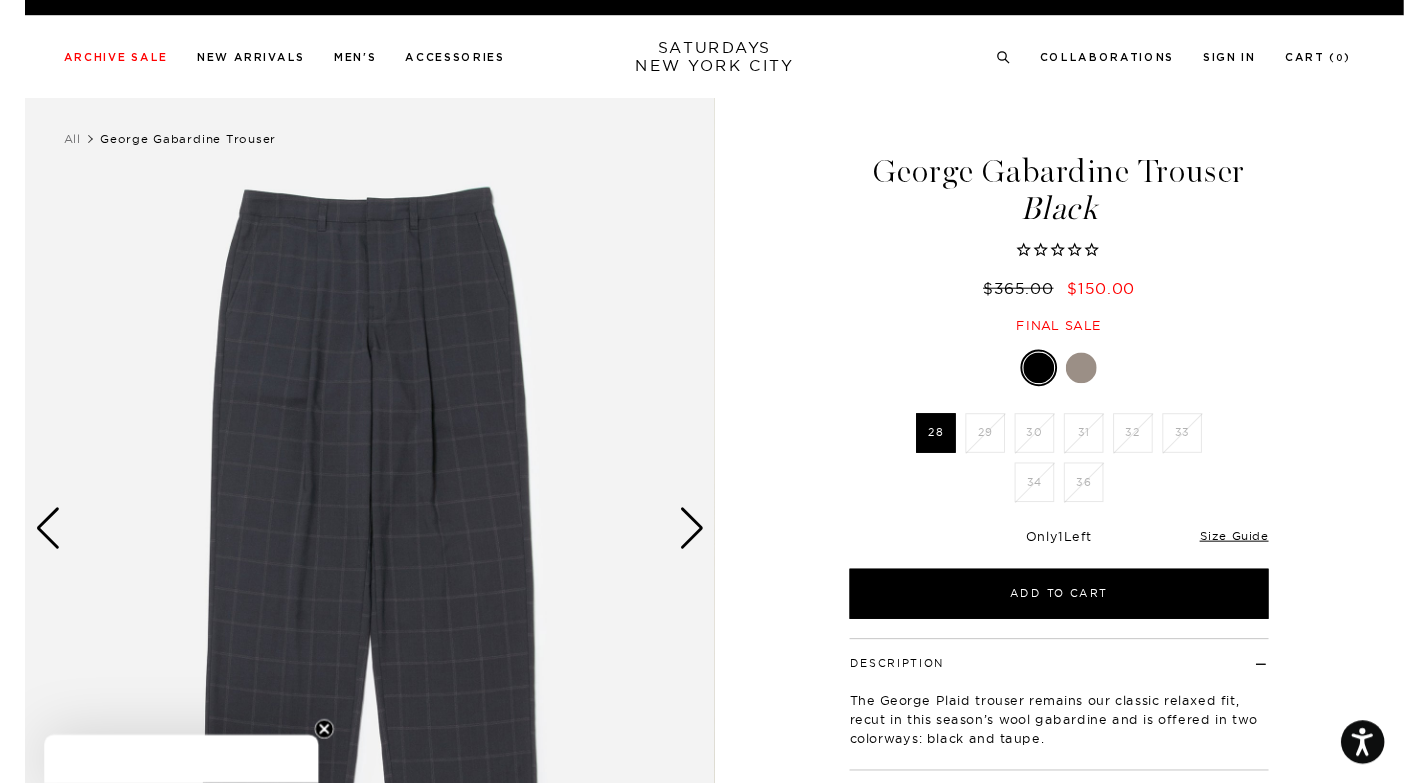 scroll, scrollTop: 0, scrollLeft: 0, axis: both 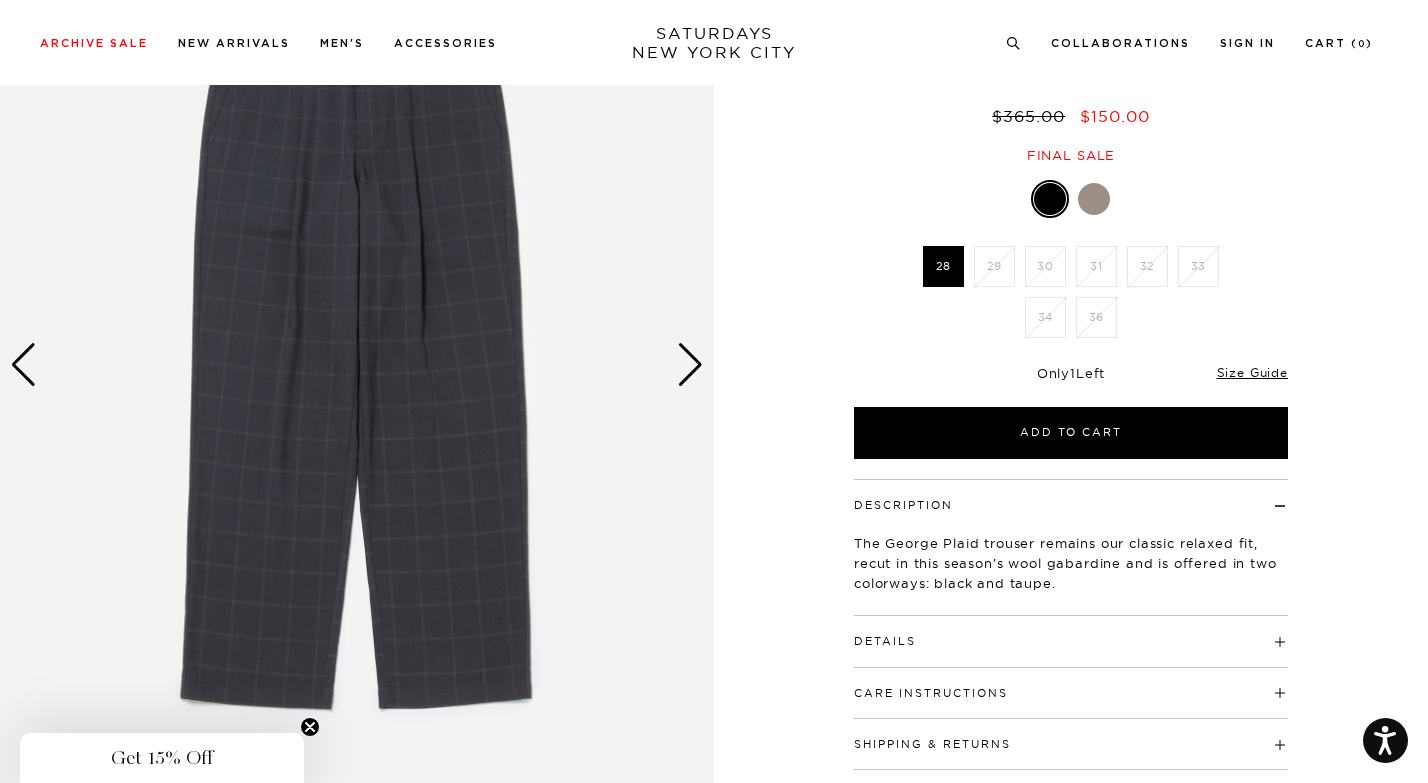 click at bounding box center (690, 365) 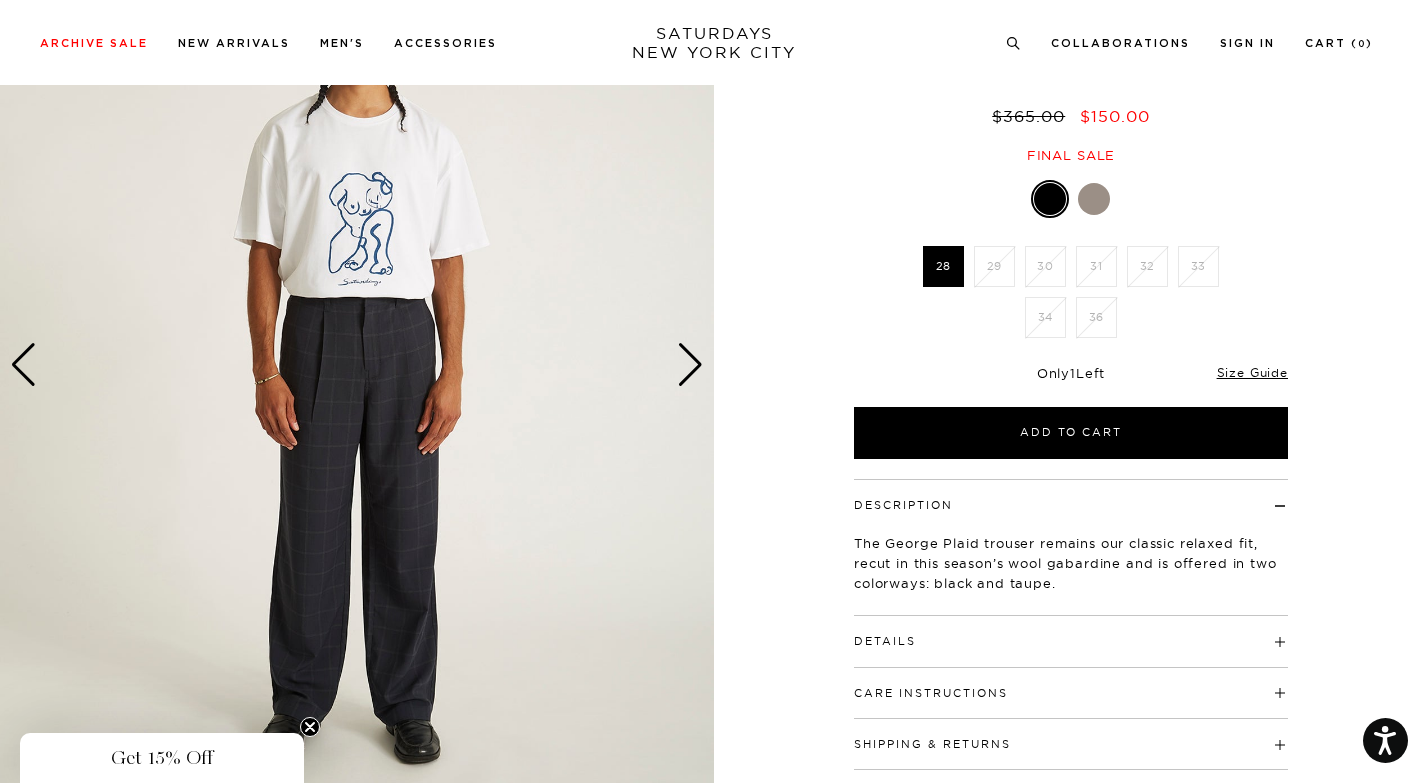 click at bounding box center [690, 365] 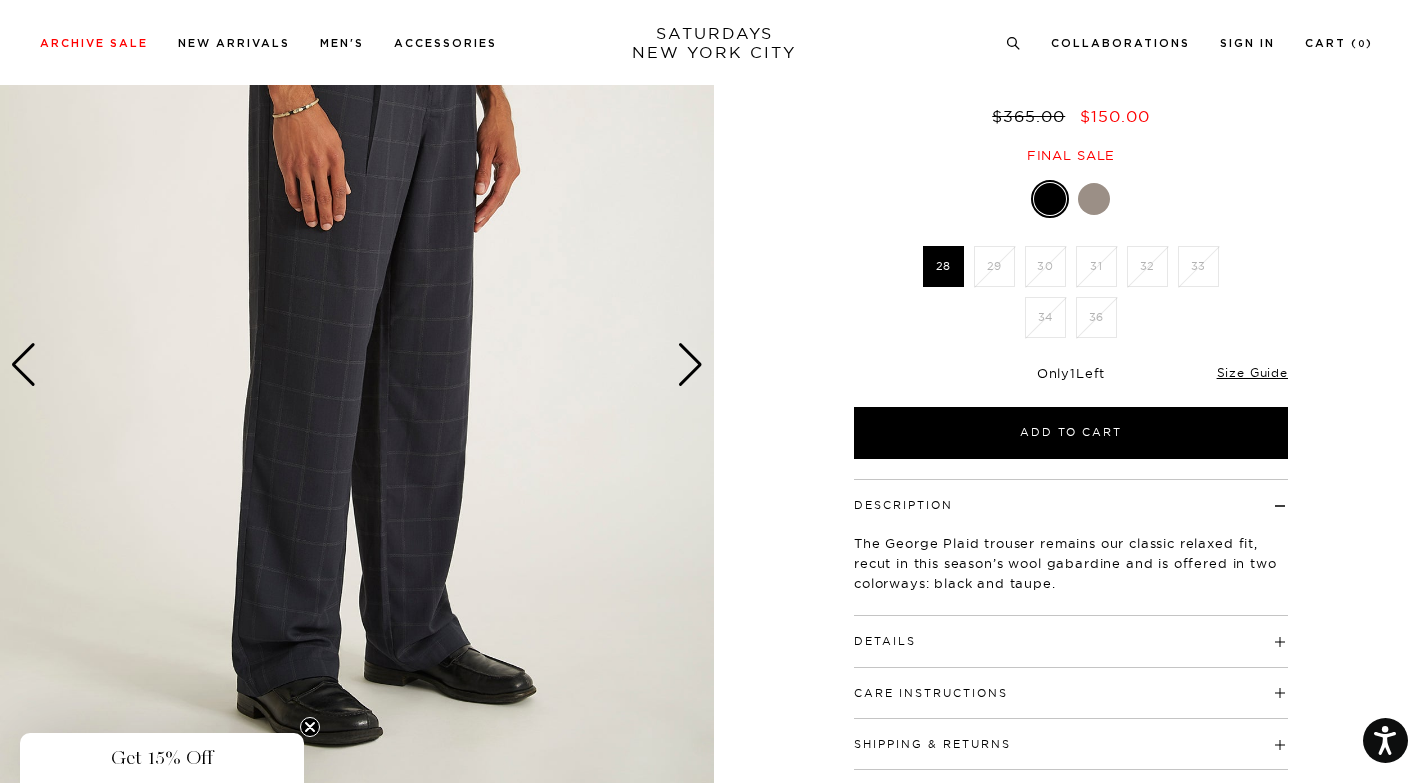 click at bounding box center [690, 365] 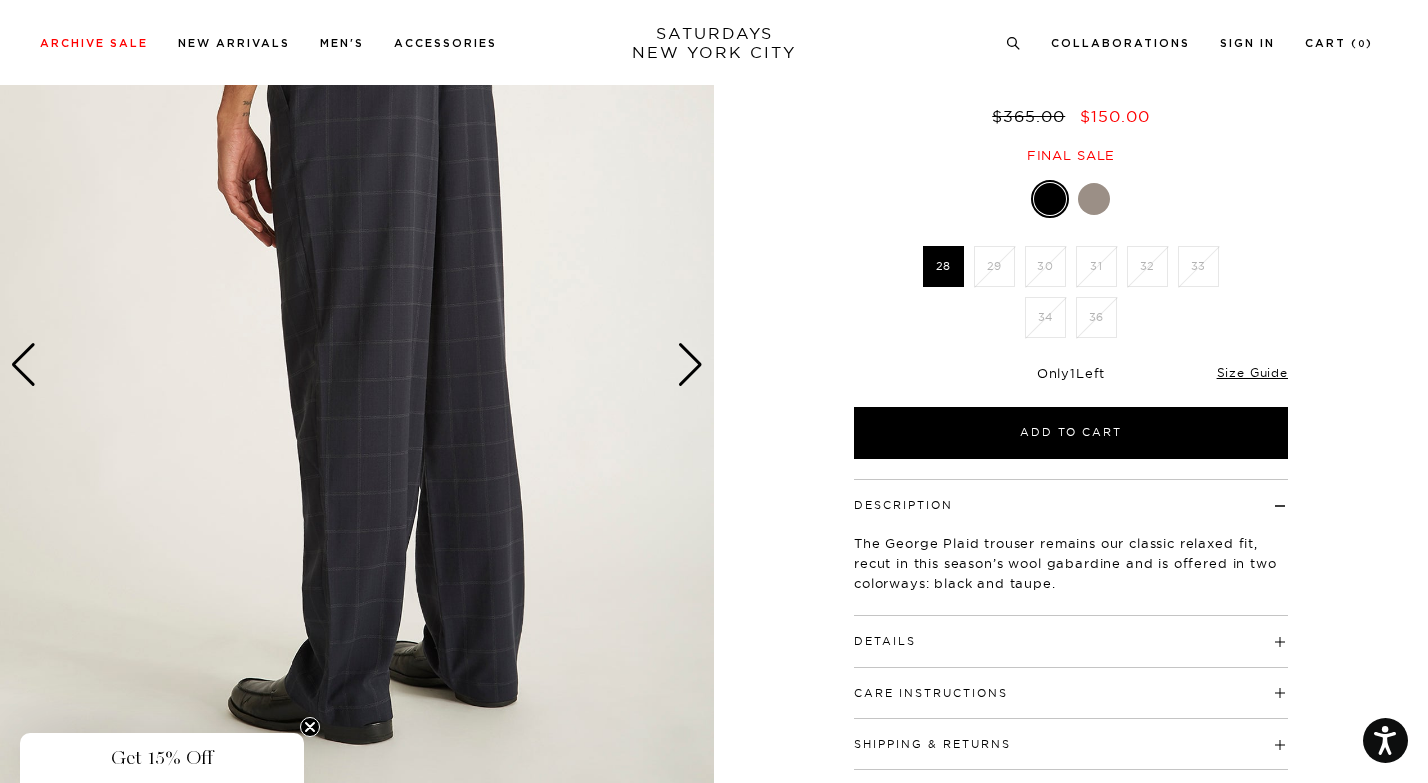 click at bounding box center (690, 365) 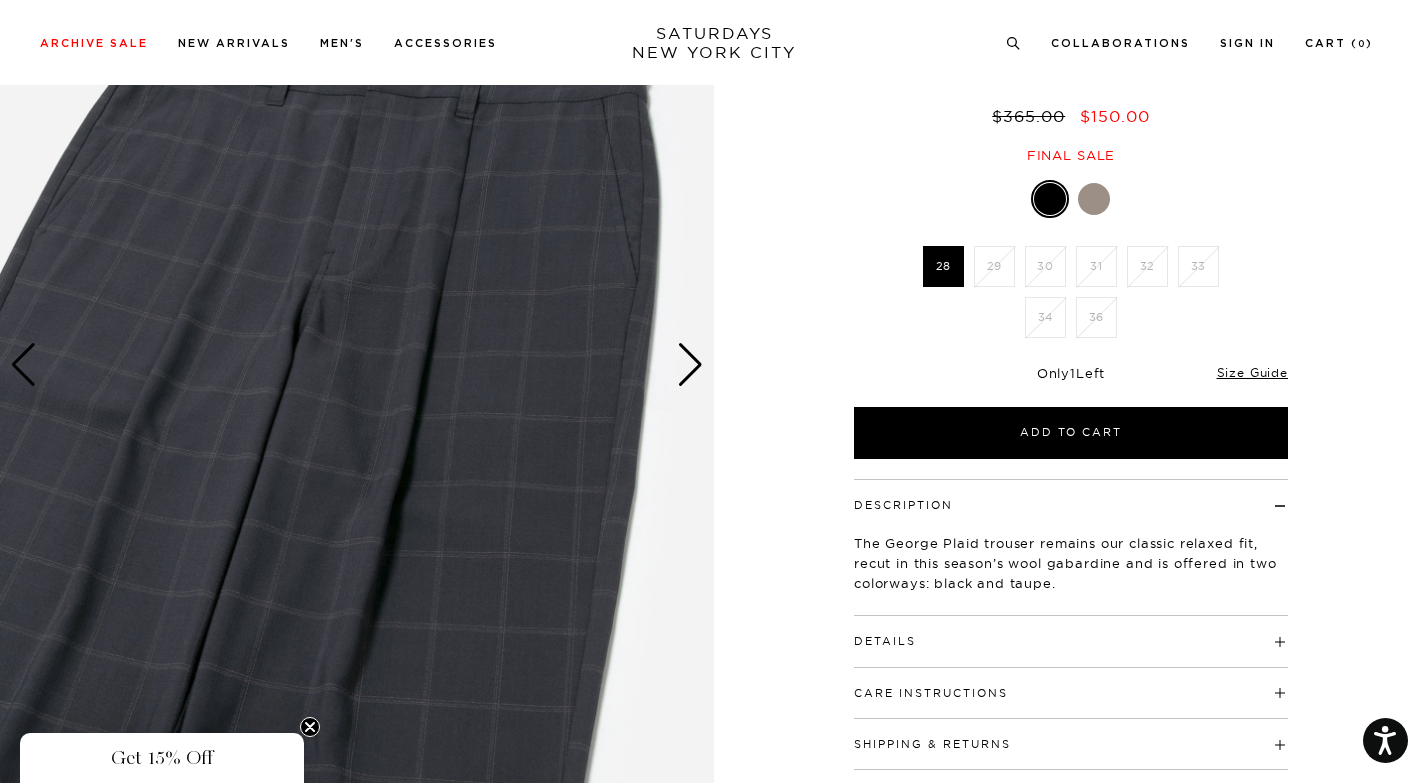 click at bounding box center (690, 365) 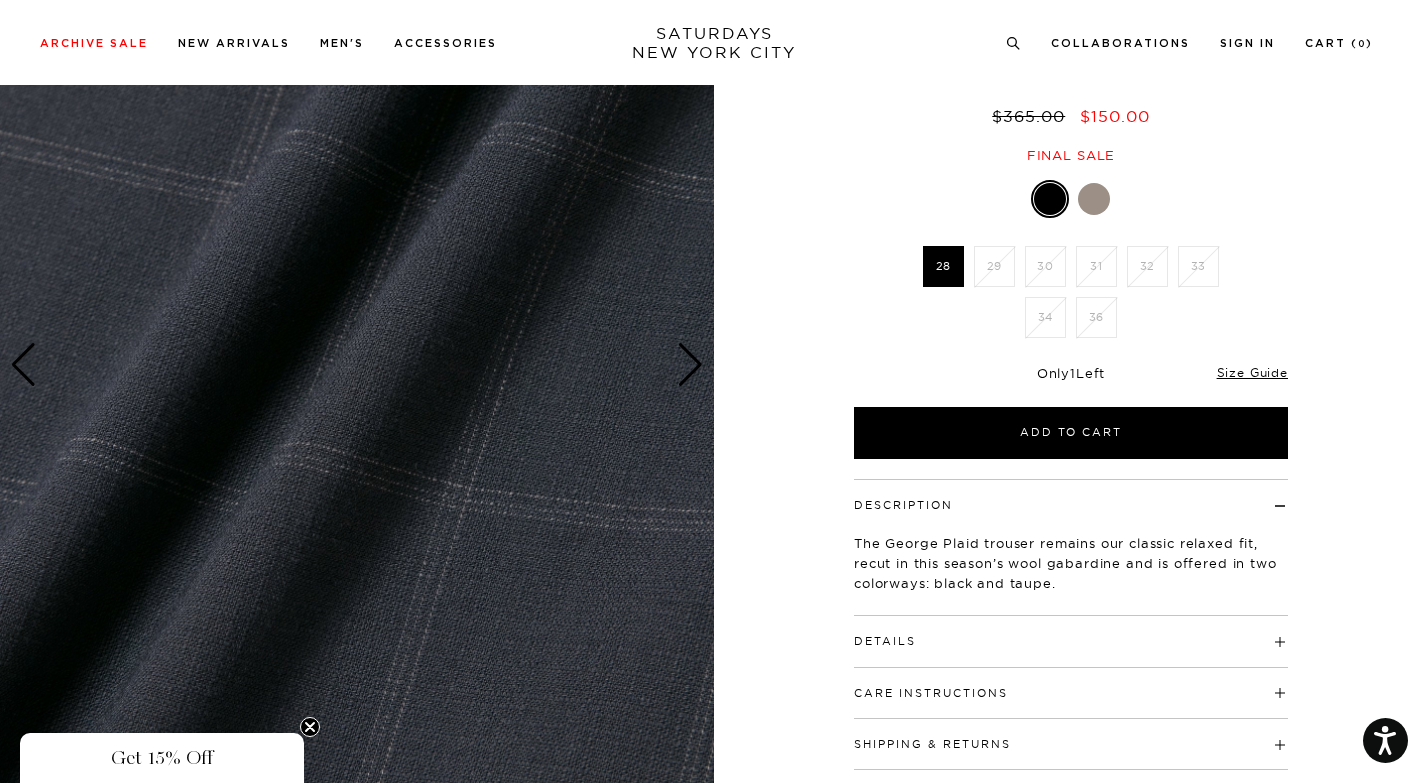 click at bounding box center (690, 365) 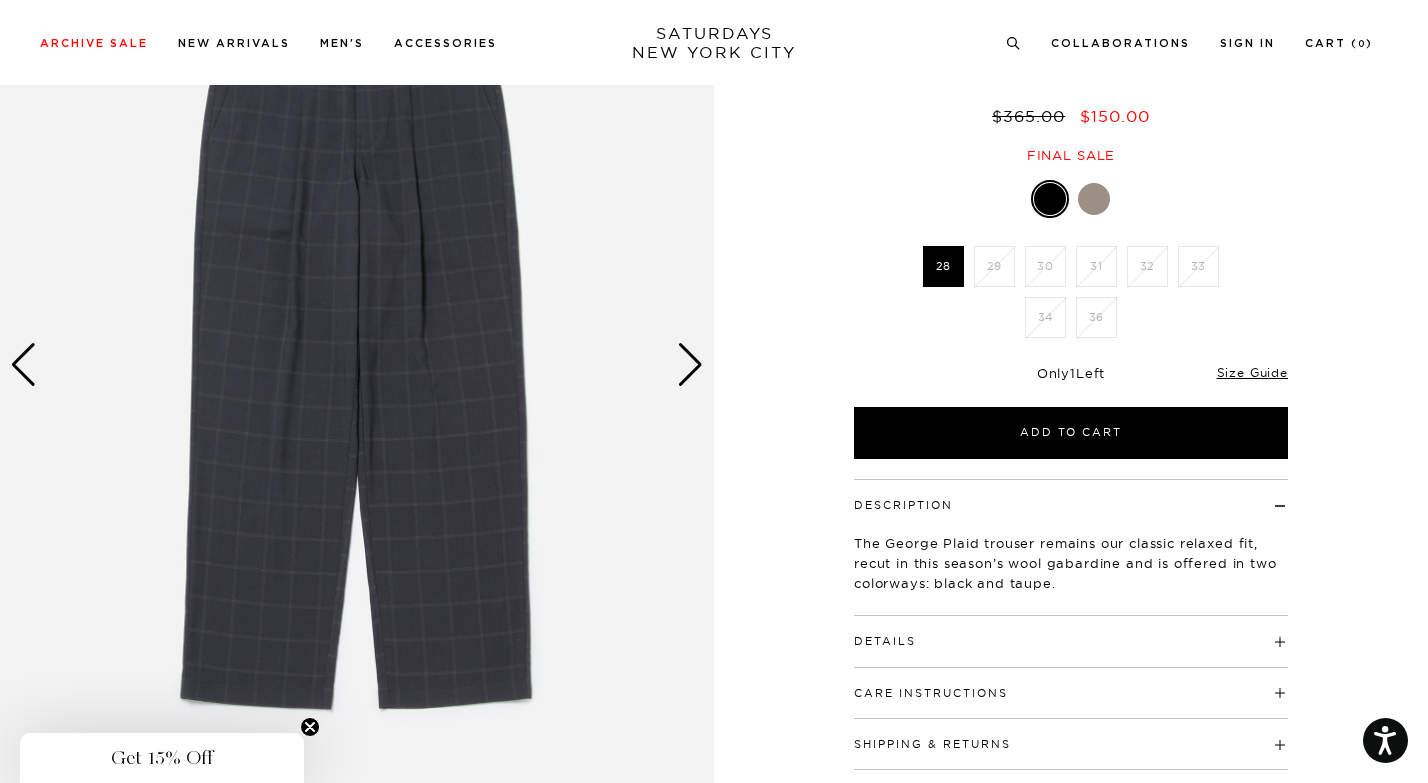 click at bounding box center [1094, 199] 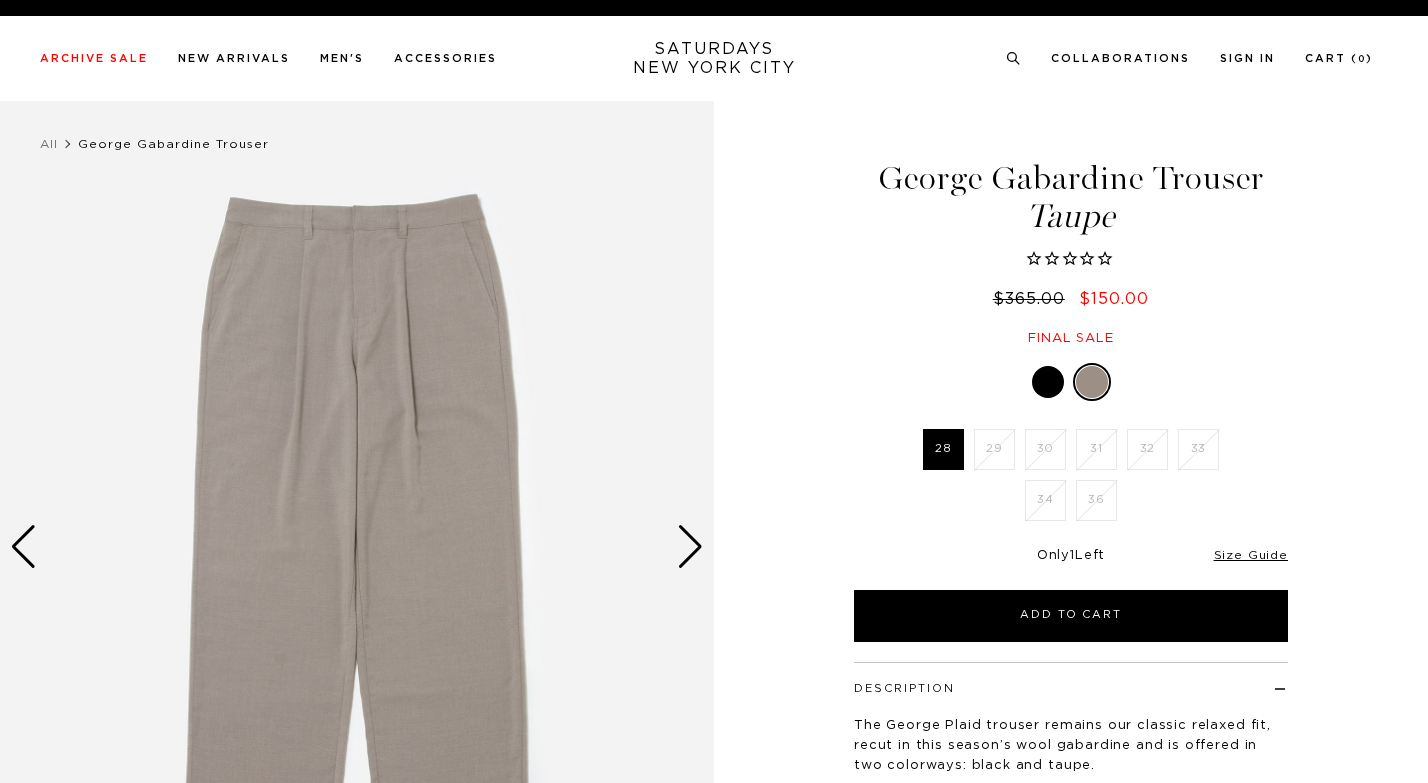 scroll, scrollTop: 0, scrollLeft: 0, axis: both 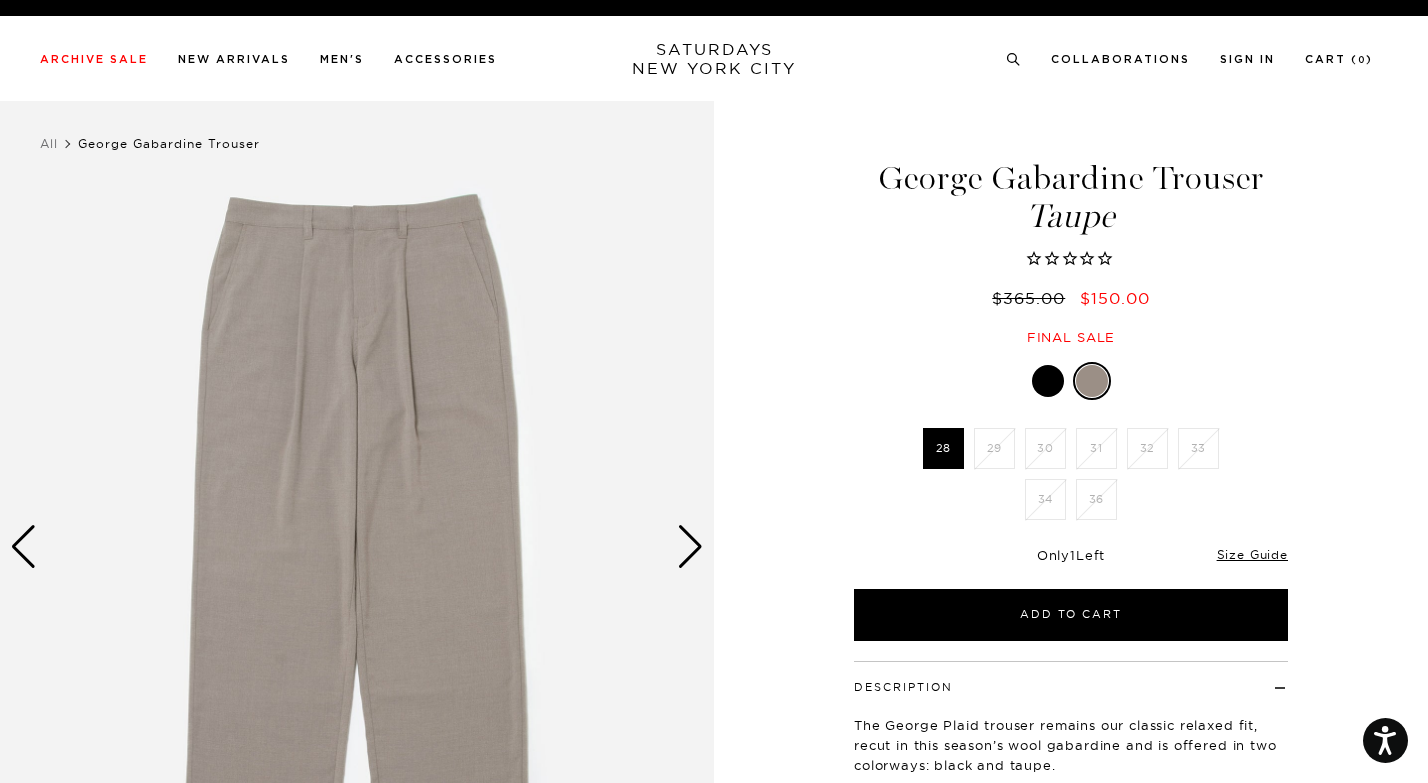 click at bounding box center (690, 547) 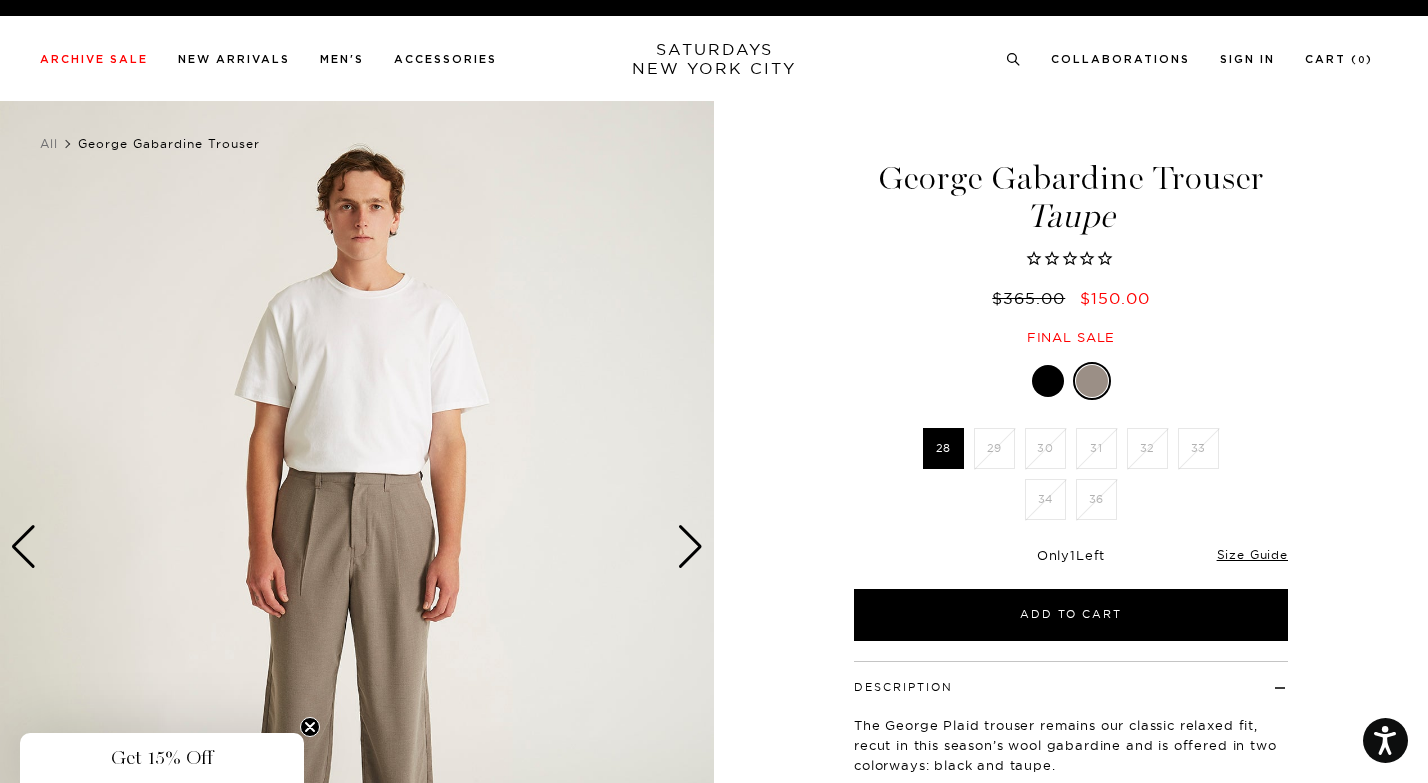 click at bounding box center (690, 547) 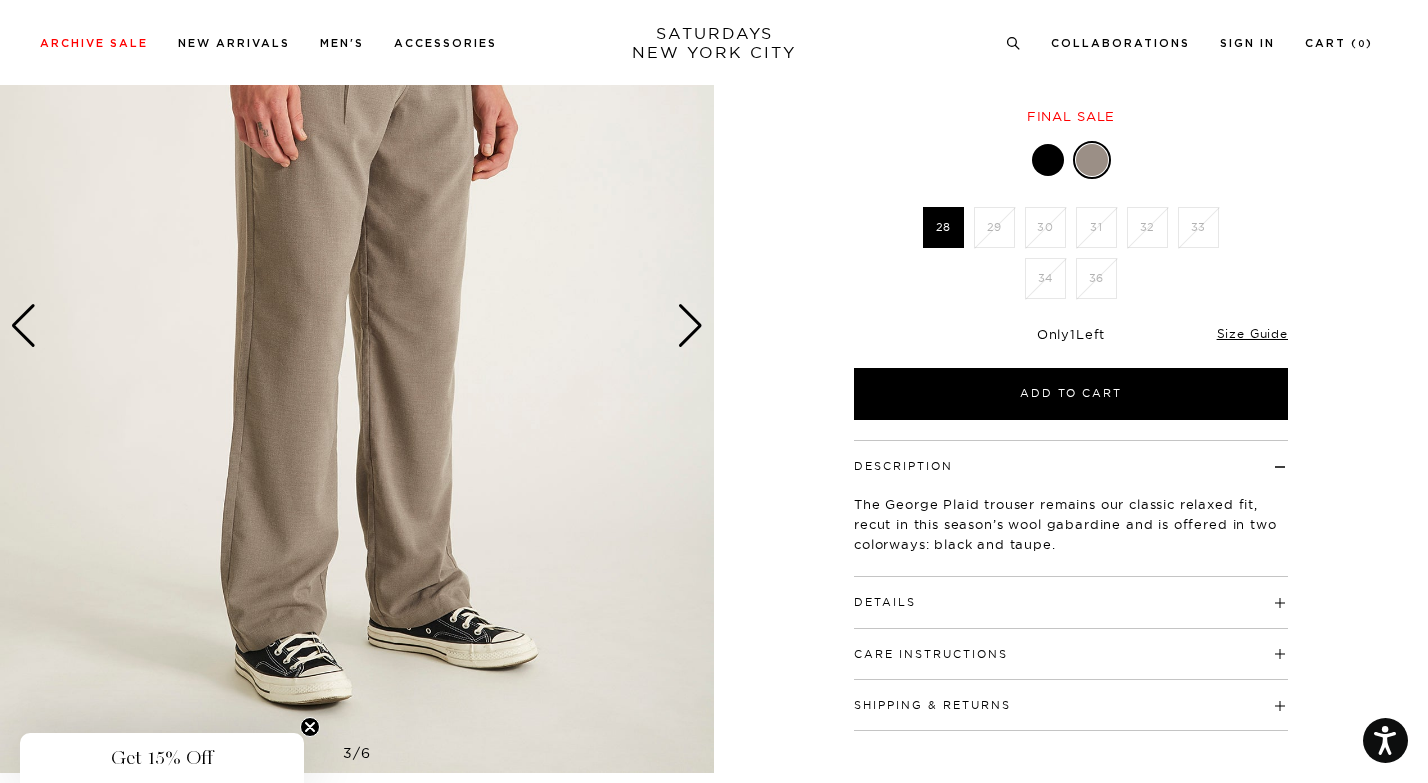 scroll, scrollTop: 253, scrollLeft: 0, axis: vertical 